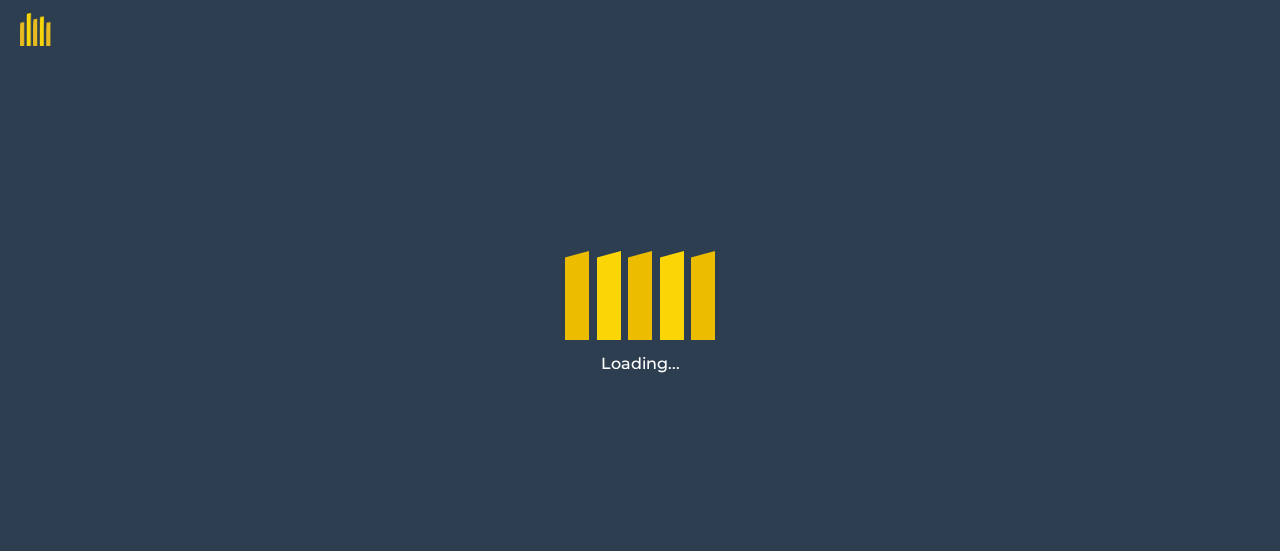 scroll, scrollTop: 0, scrollLeft: 0, axis: both 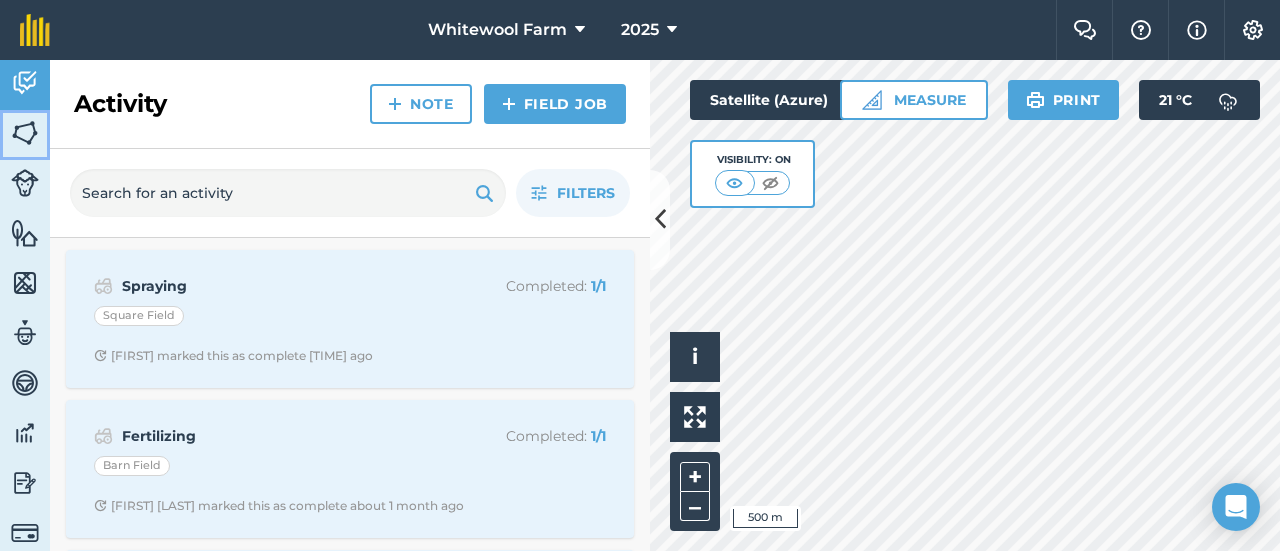 click at bounding box center (25, 133) 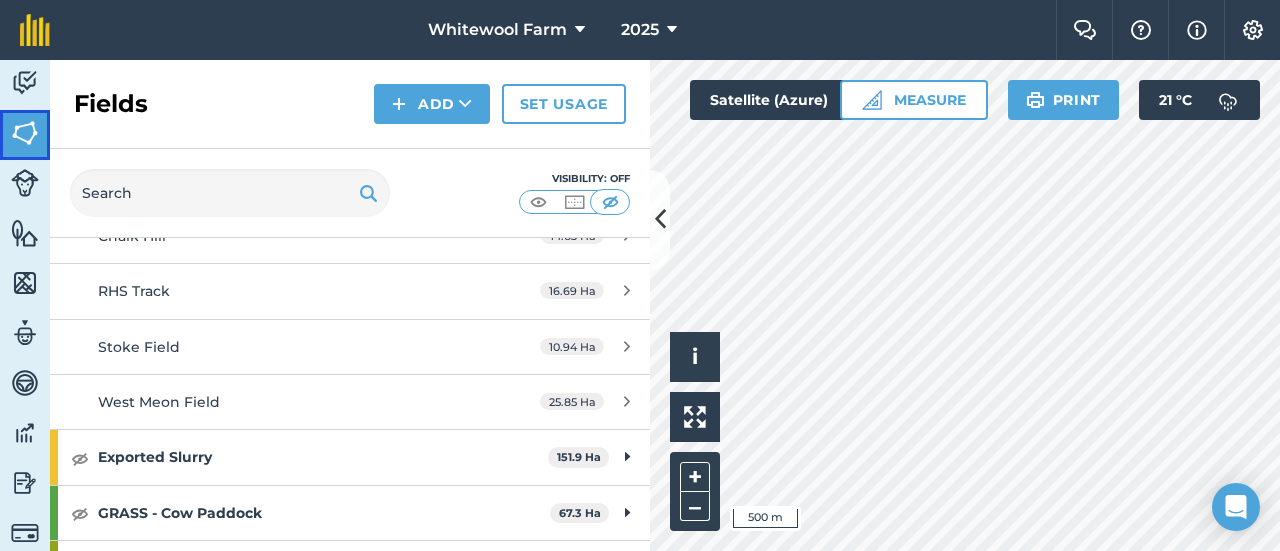 scroll, scrollTop: 500, scrollLeft: 0, axis: vertical 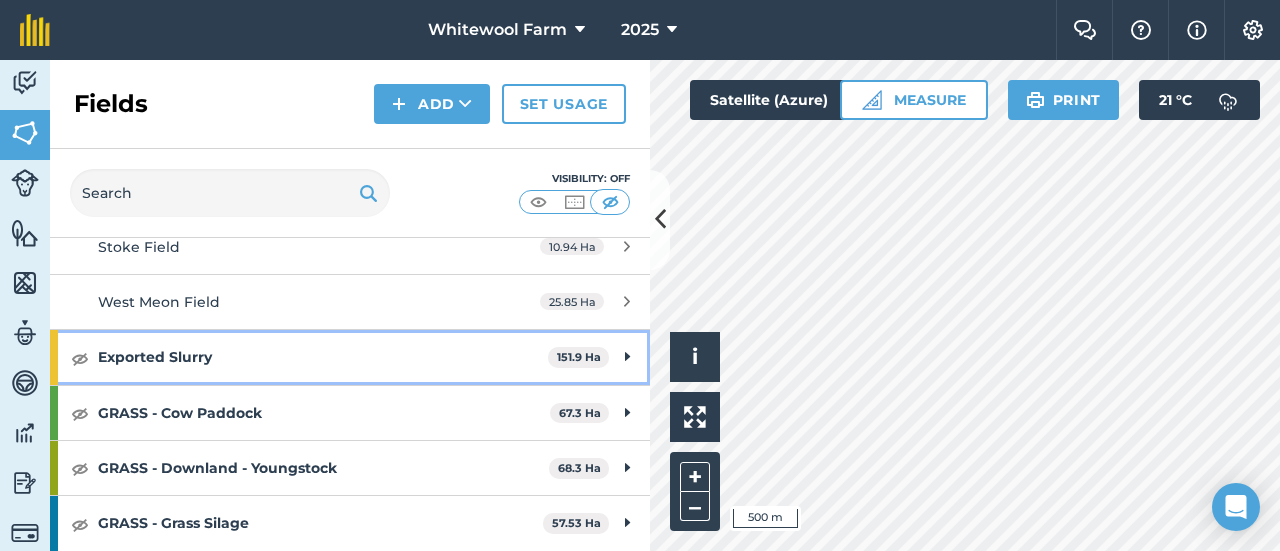 click on "Exported Slurry 151.9   Ha" at bounding box center (350, 357) 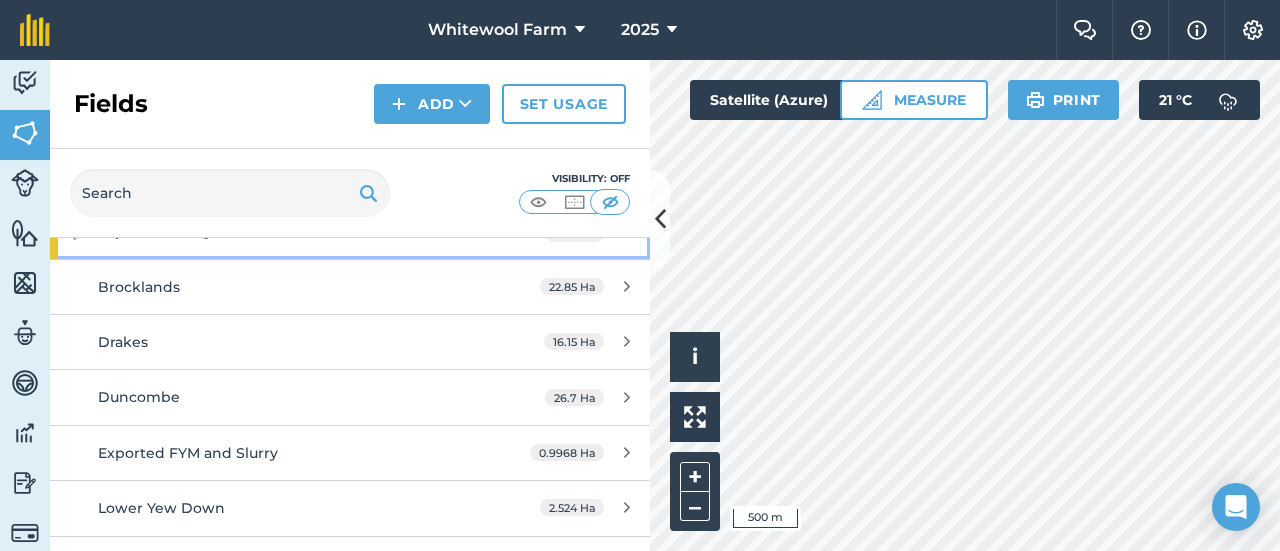 scroll, scrollTop: 600, scrollLeft: 0, axis: vertical 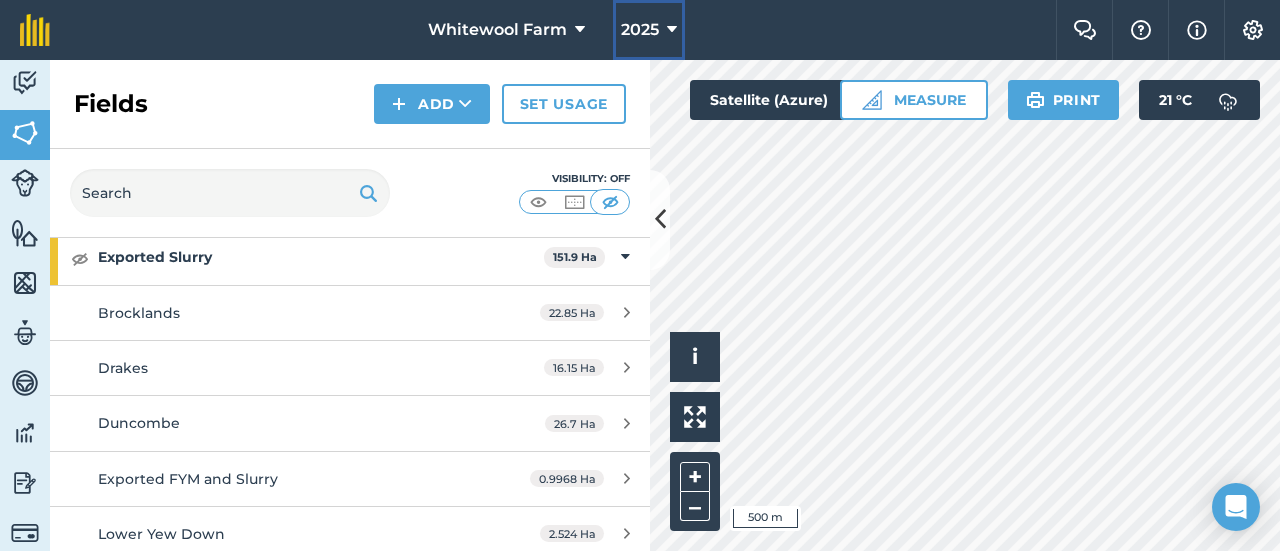 click at bounding box center (672, 30) 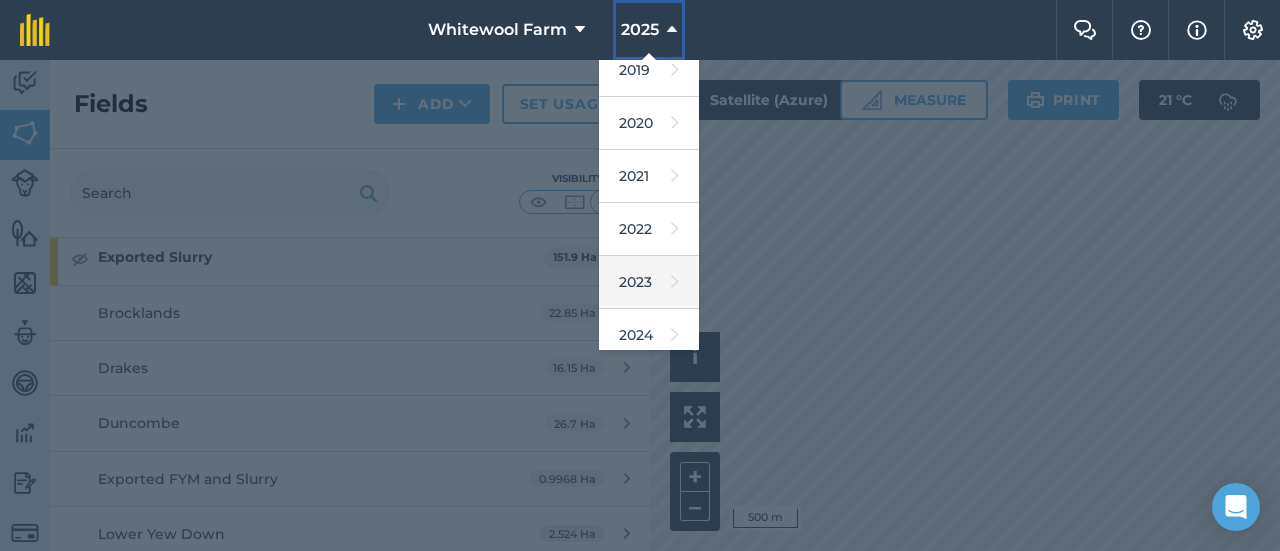 scroll, scrollTop: 200, scrollLeft: 0, axis: vertical 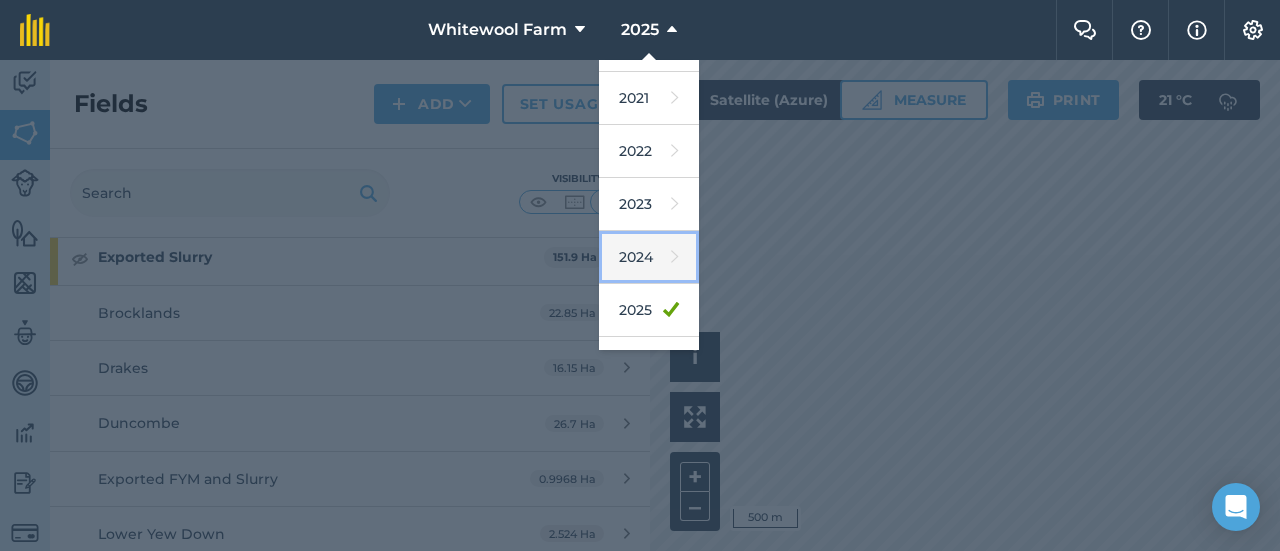 click on "2024" at bounding box center (649, 257) 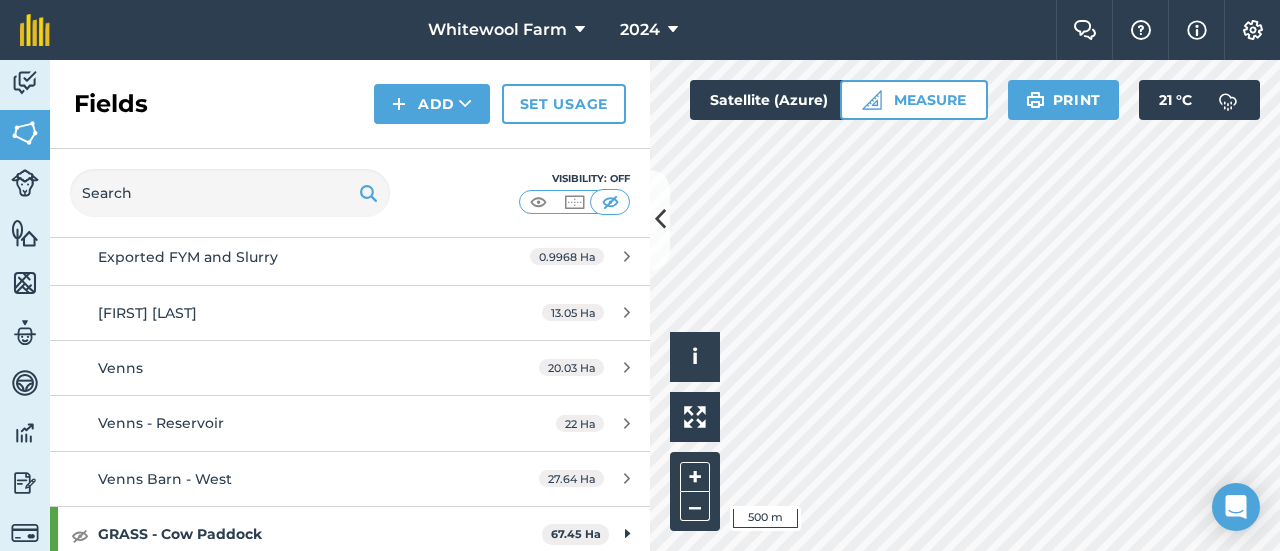 scroll, scrollTop: 489, scrollLeft: 0, axis: vertical 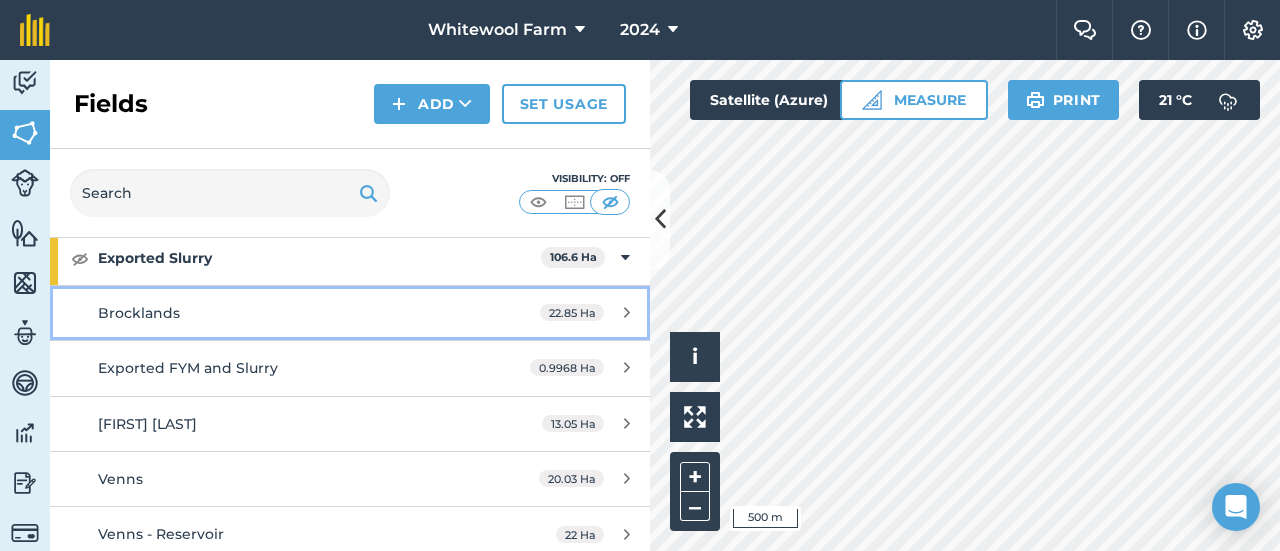 click on "22.85   Ha" at bounding box center [572, 312] 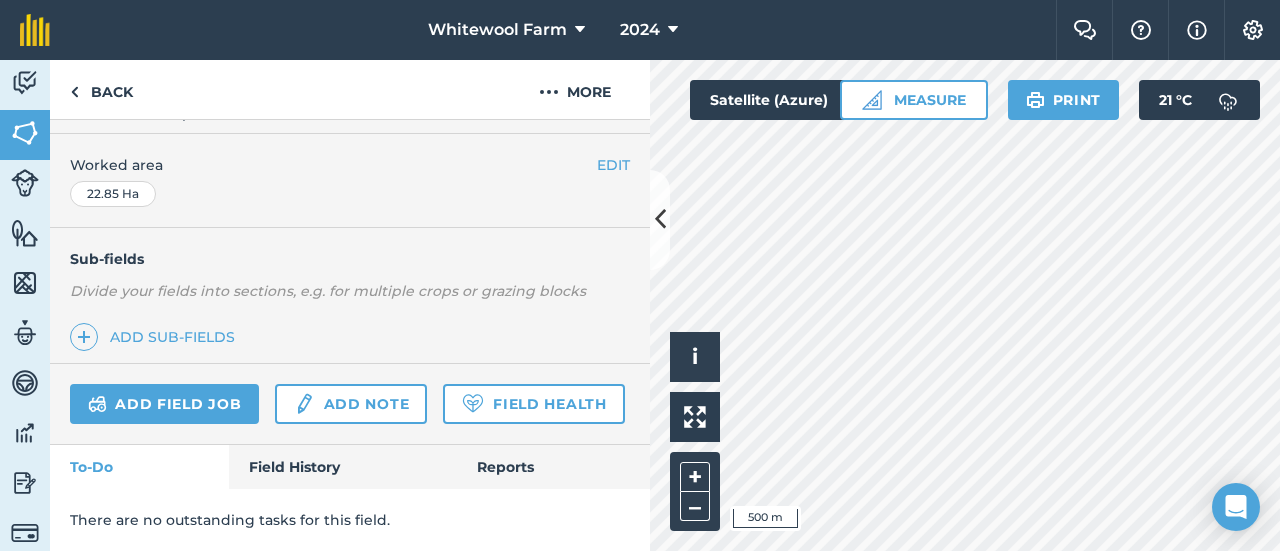 scroll, scrollTop: 441, scrollLeft: 0, axis: vertical 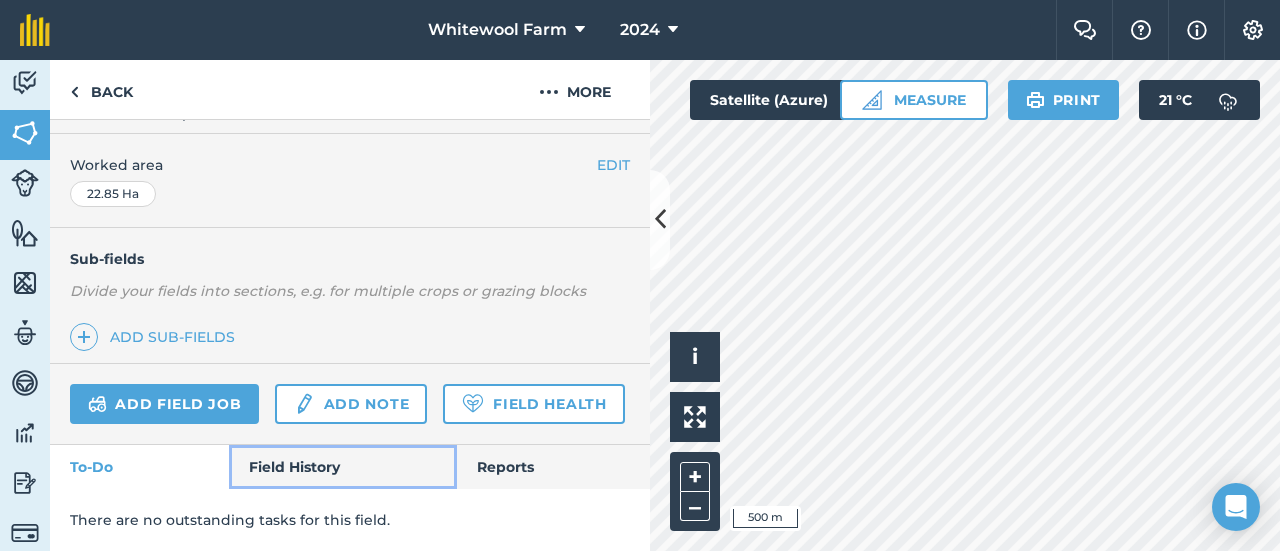 click on "Field History" at bounding box center [342, 467] 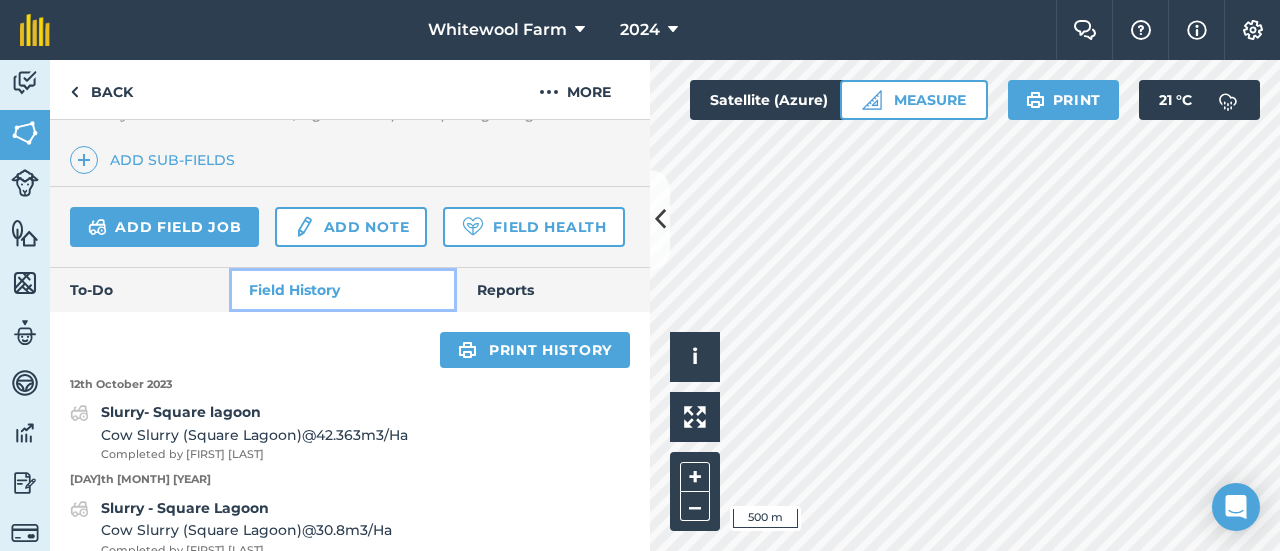 scroll, scrollTop: 646, scrollLeft: 0, axis: vertical 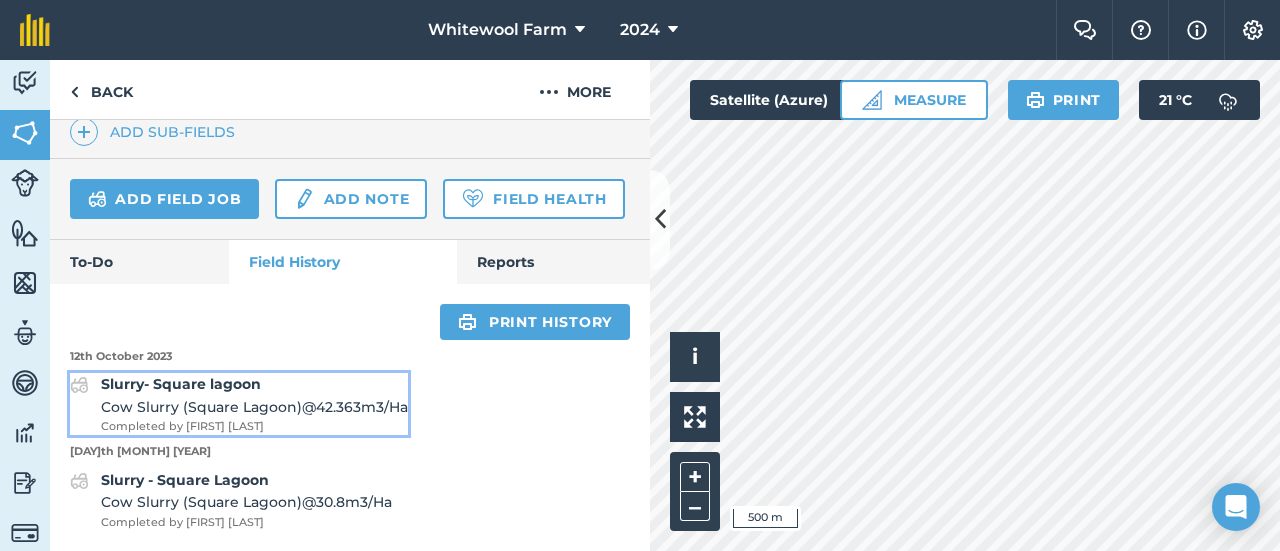 click on "Cow Slurry (Square Lagoon)  @  42.363 m3 / Ha" at bounding box center (254, 407) 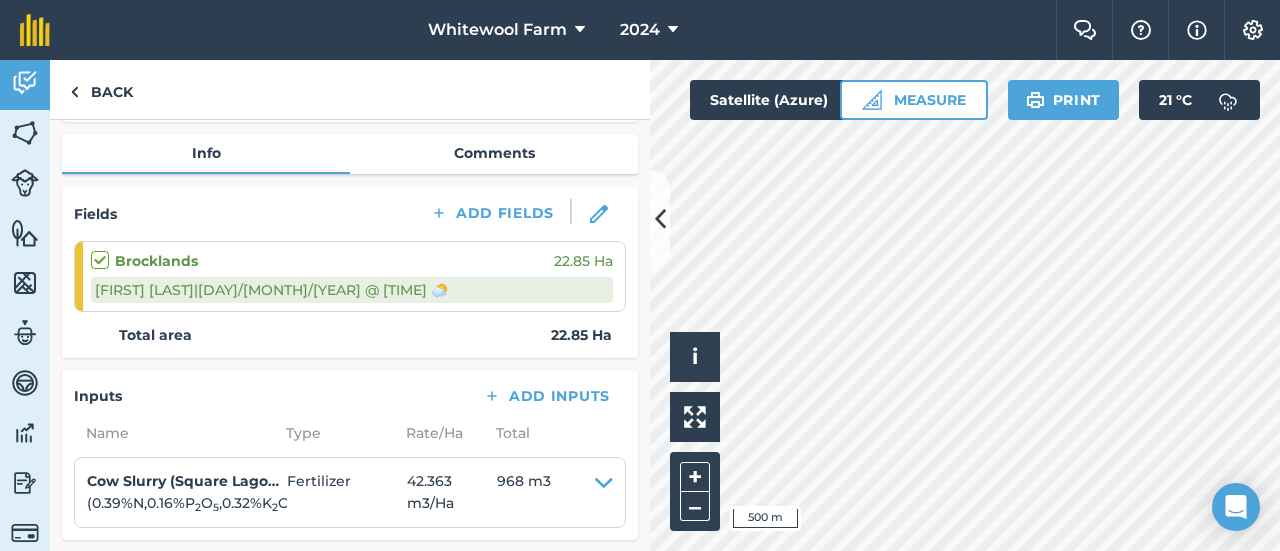 scroll, scrollTop: 300, scrollLeft: 0, axis: vertical 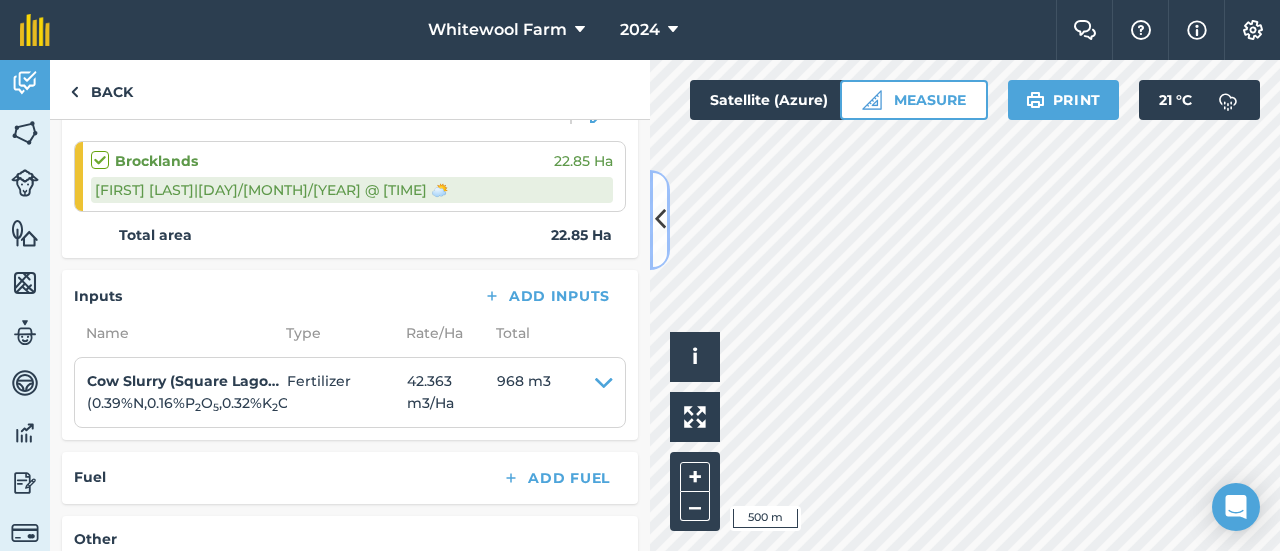 click at bounding box center [660, 219] 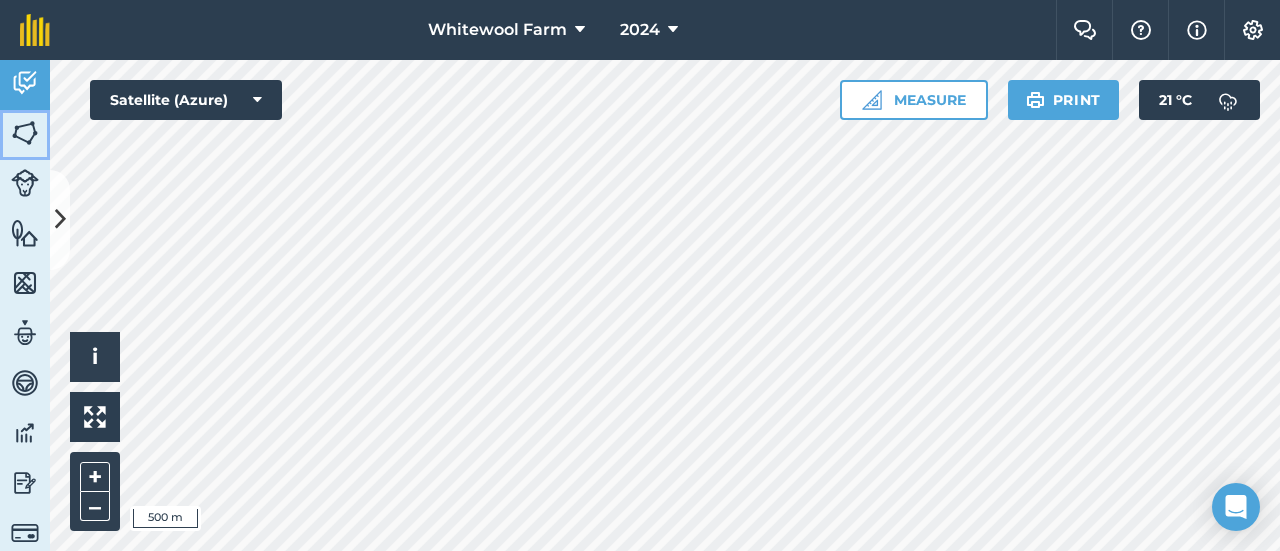 click at bounding box center [25, 133] 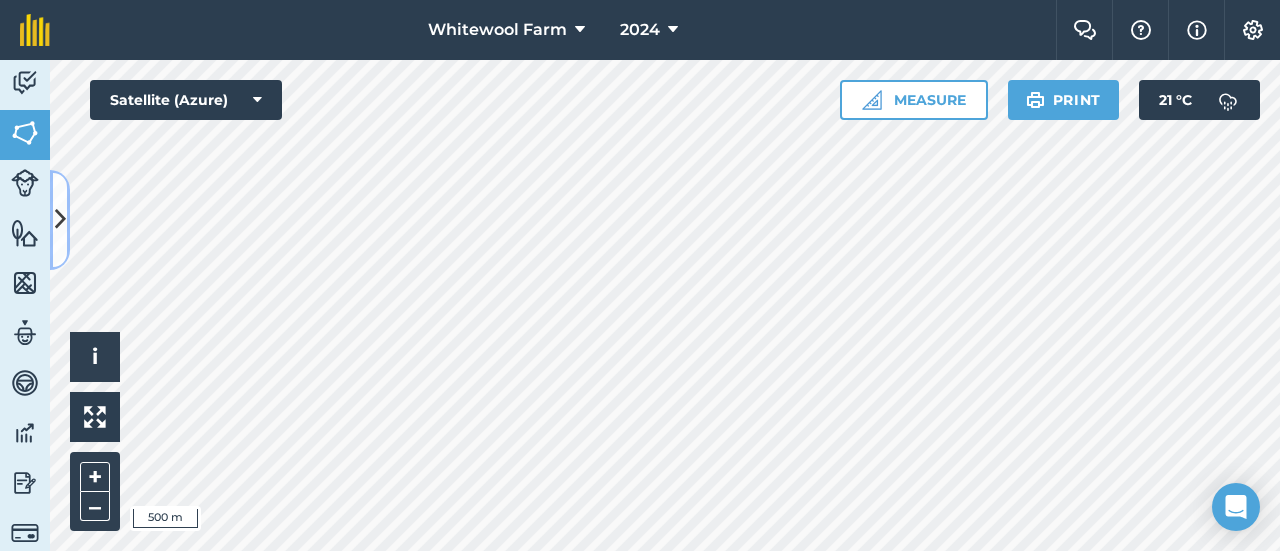 click at bounding box center (60, 220) 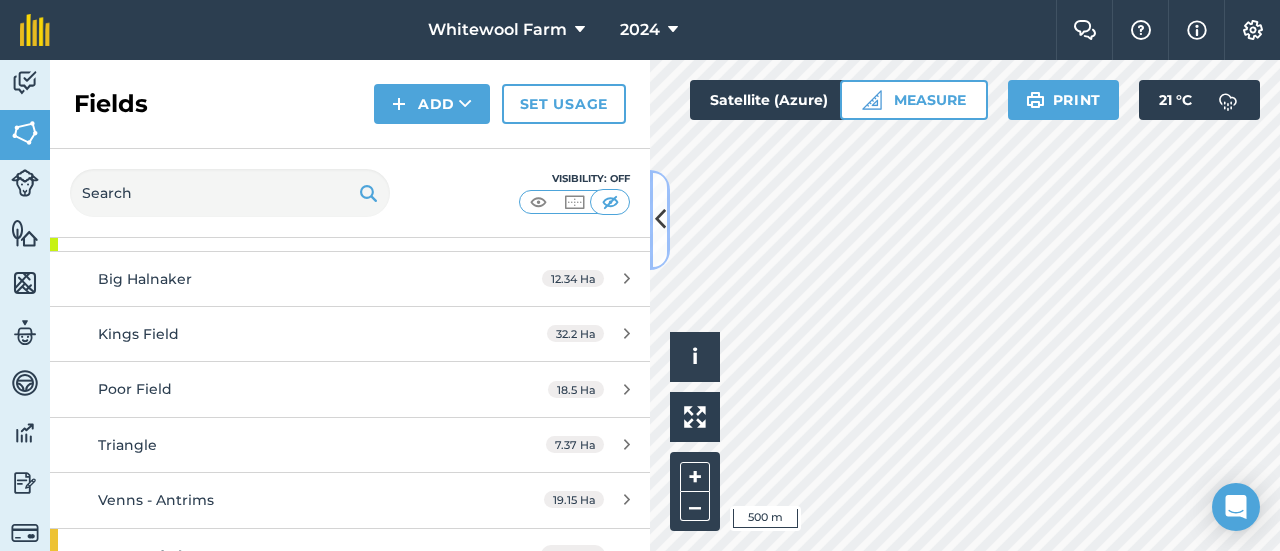 scroll, scrollTop: 0, scrollLeft: 0, axis: both 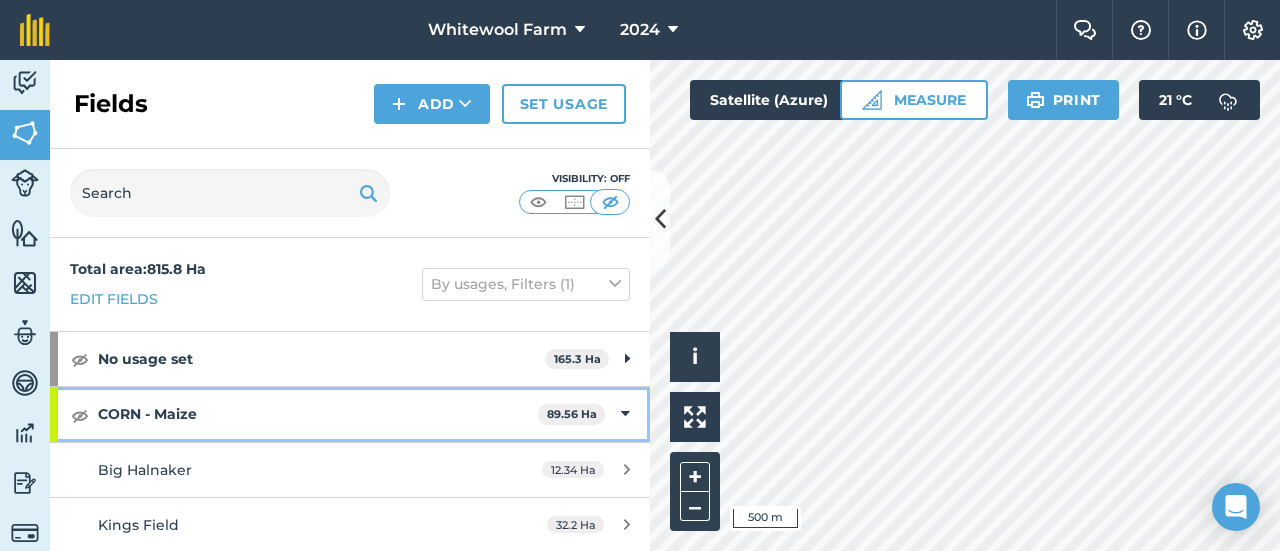 click on "CORN - Maize 89.56   Ha" at bounding box center (350, 414) 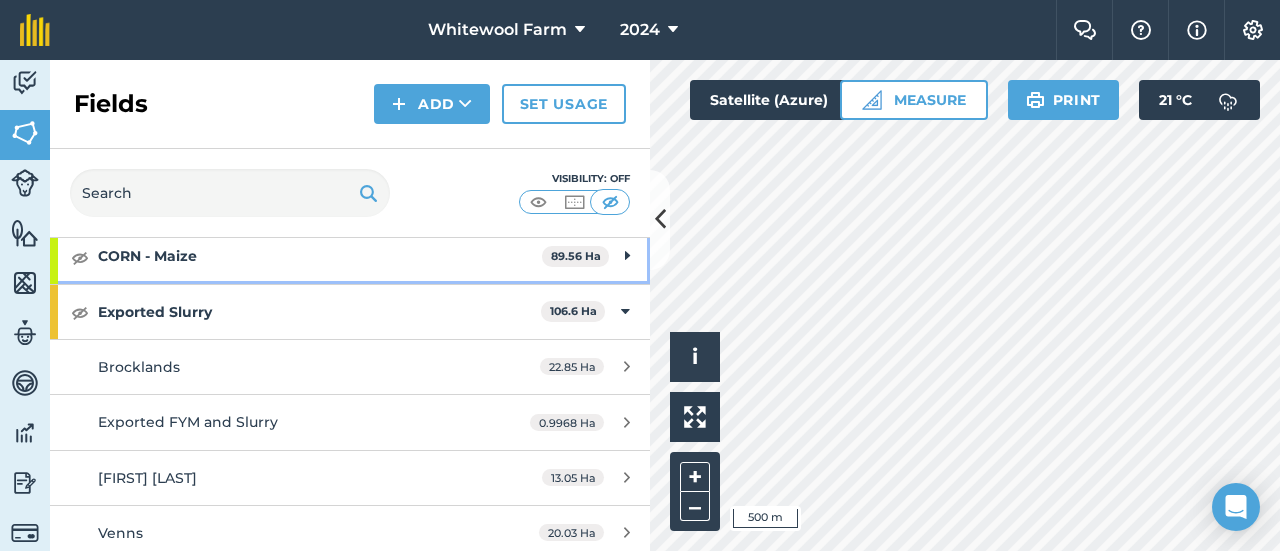 scroll, scrollTop: 200, scrollLeft: 0, axis: vertical 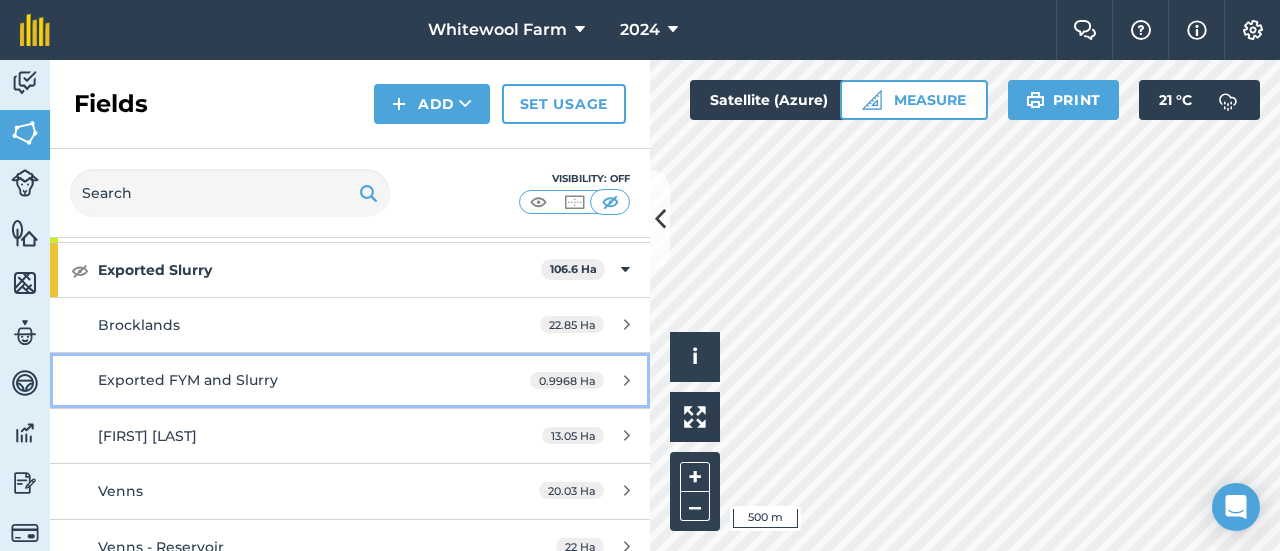 click on "Exported FYM and Slurry" at bounding box center [188, 380] 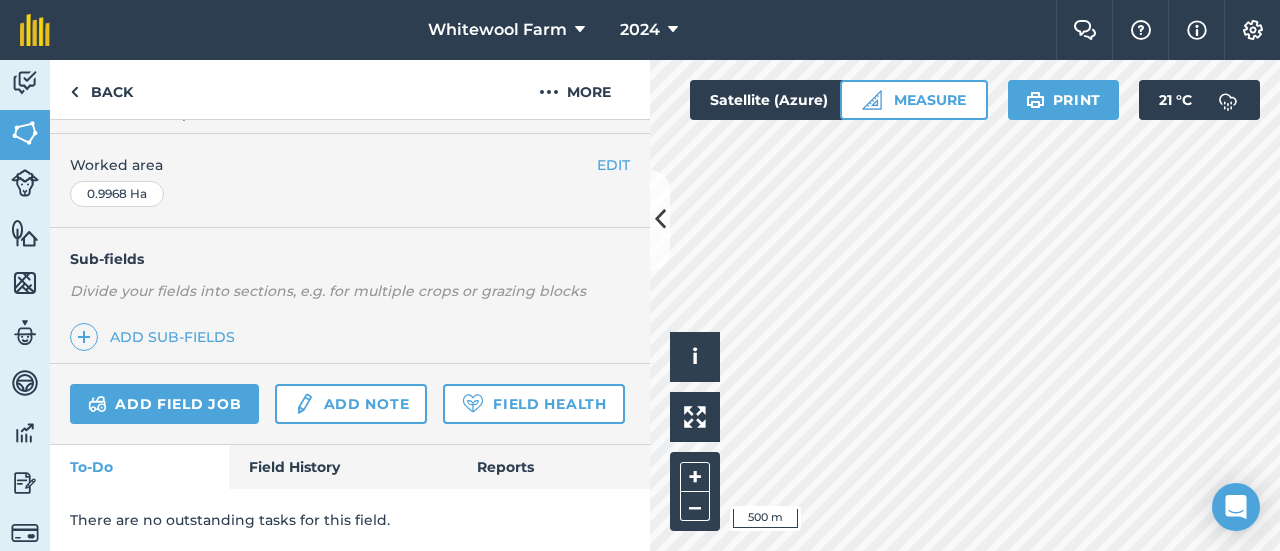 scroll, scrollTop: 441, scrollLeft: 0, axis: vertical 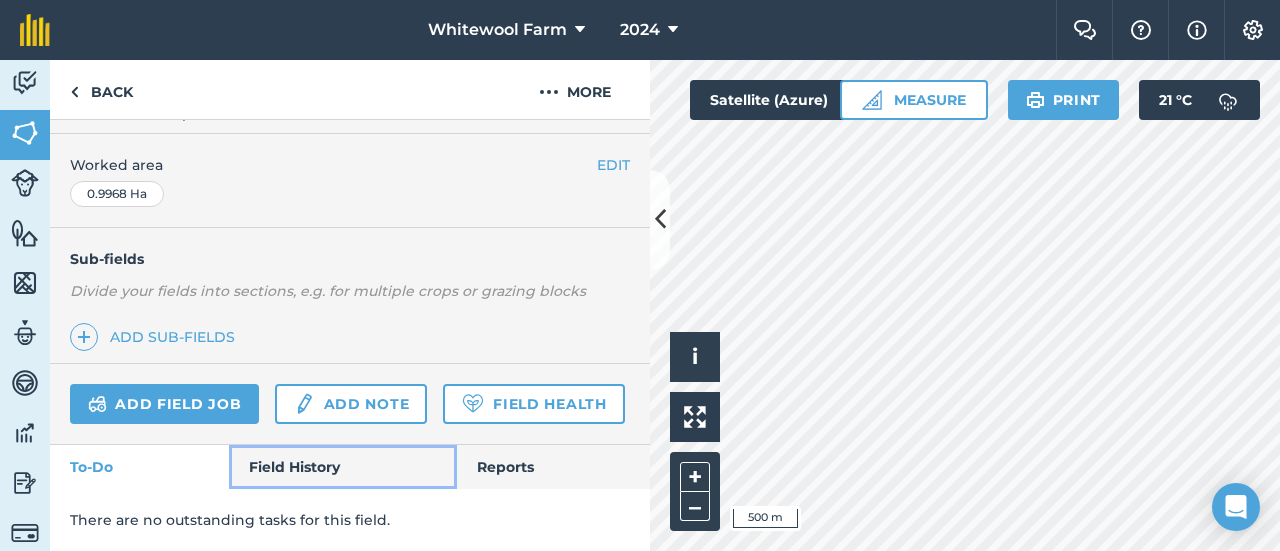 click on "Field History" at bounding box center [342, 467] 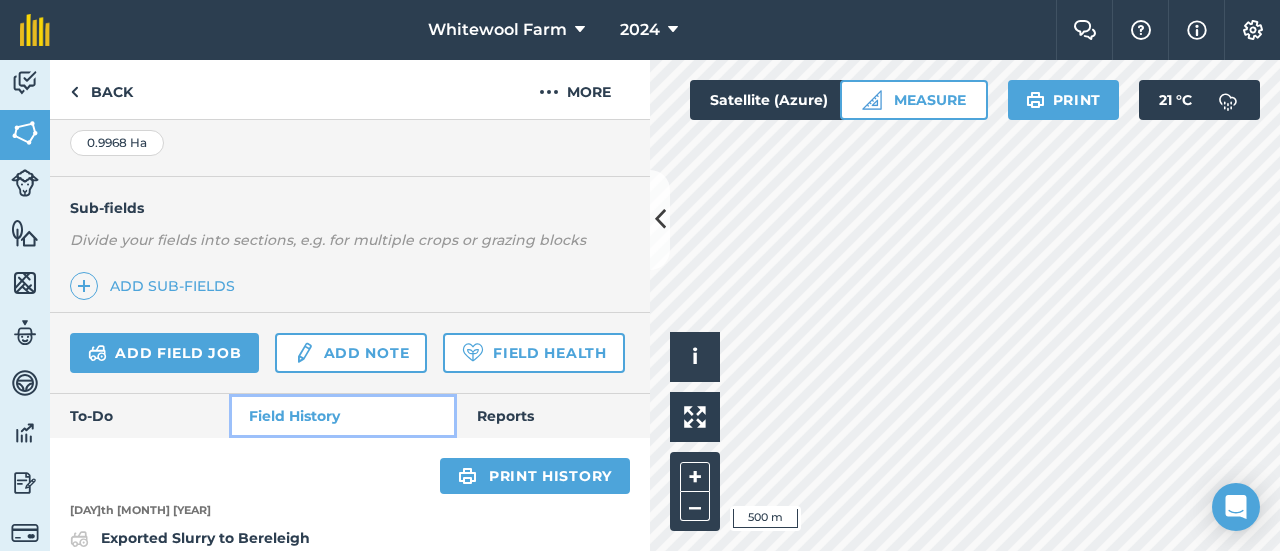 scroll, scrollTop: 604, scrollLeft: 0, axis: vertical 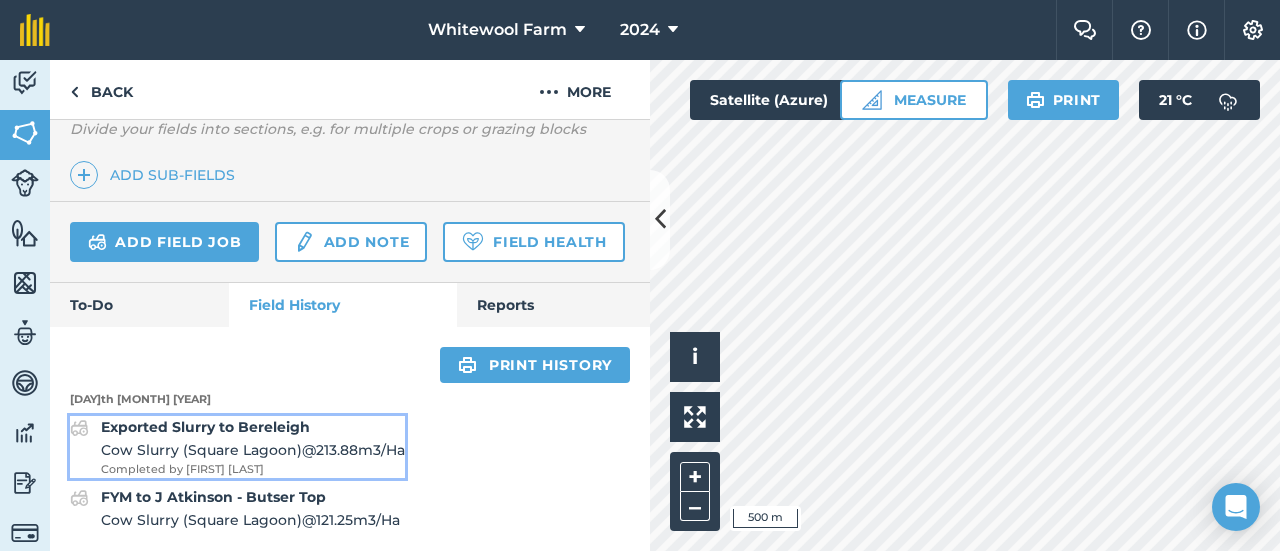 click on "Exported Slurry to Bereleigh" at bounding box center (205, 427) 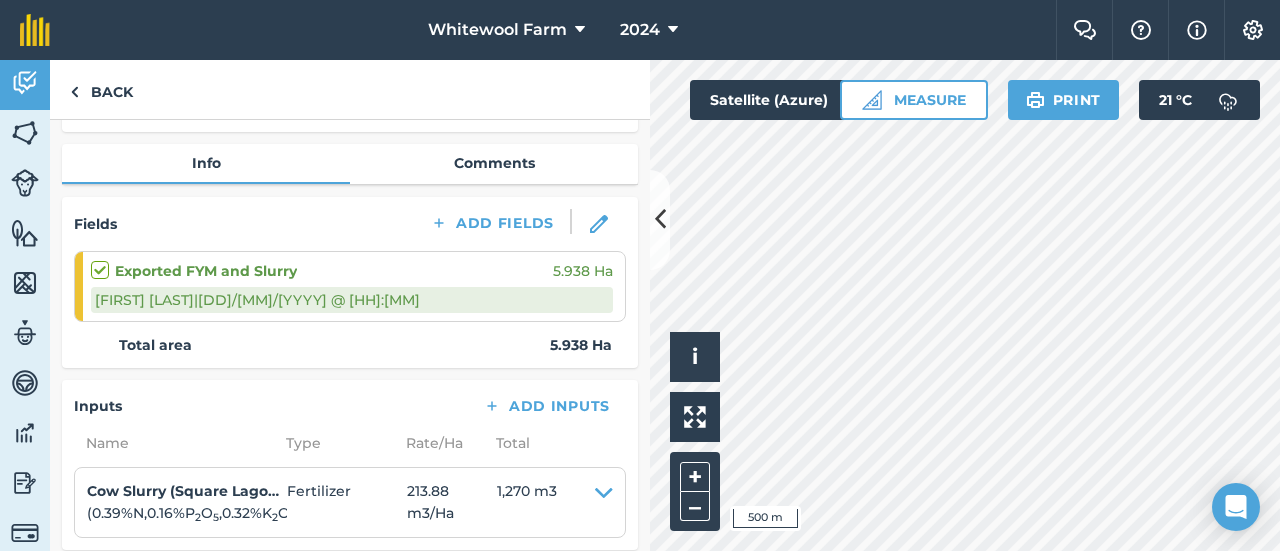 scroll, scrollTop: 100, scrollLeft: 0, axis: vertical 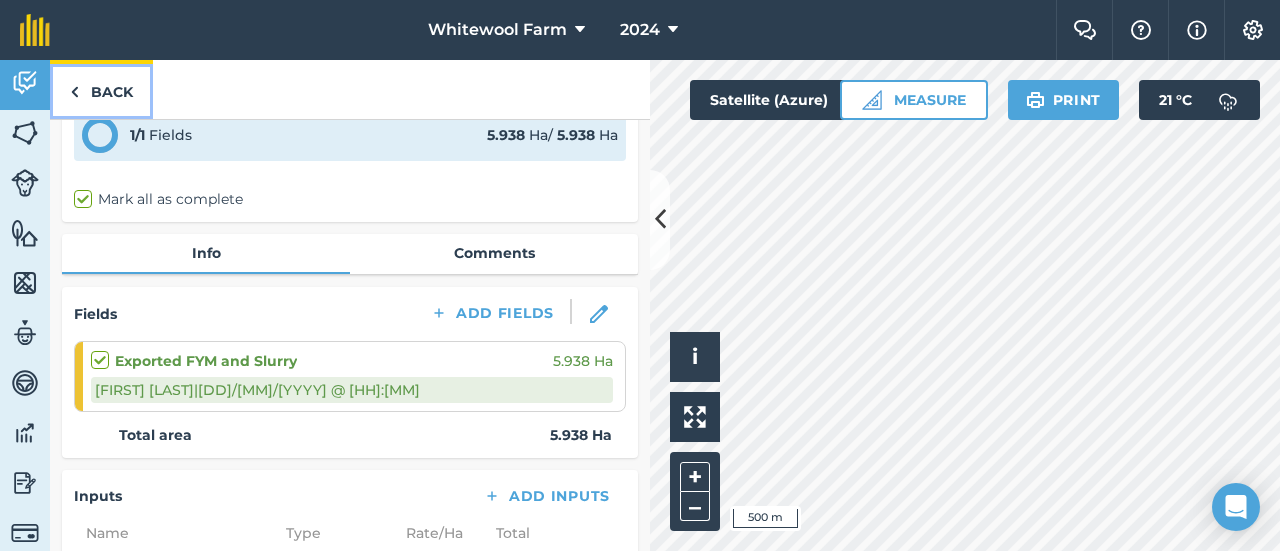 click on "Back" at bounding box center [101, 89] 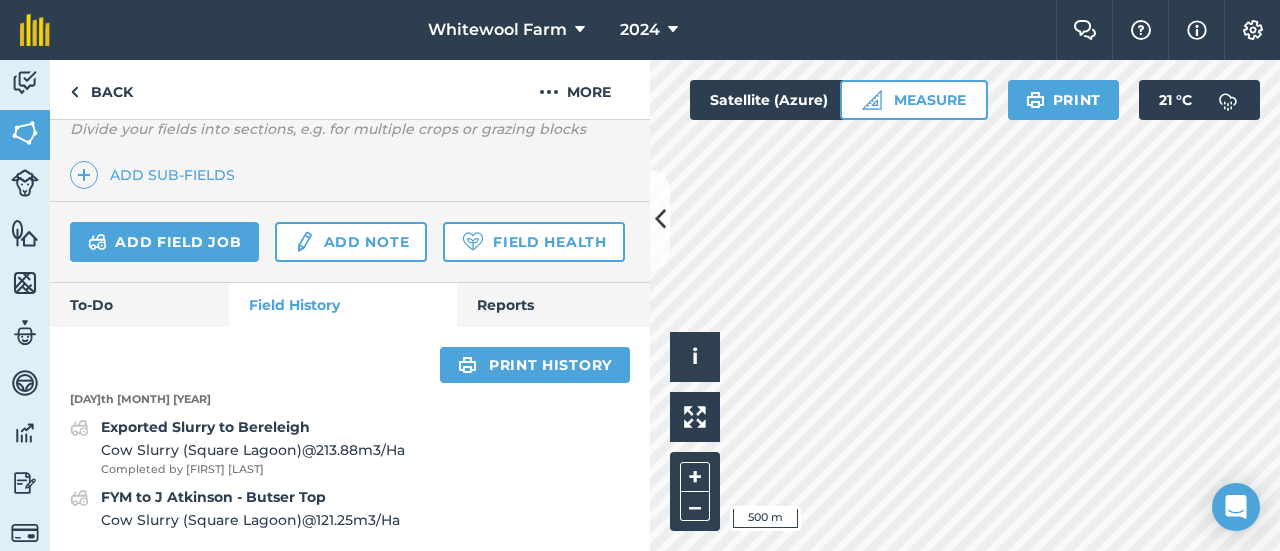scroll, scrollTop: 604, scrollLeft: 0, axis: vertical 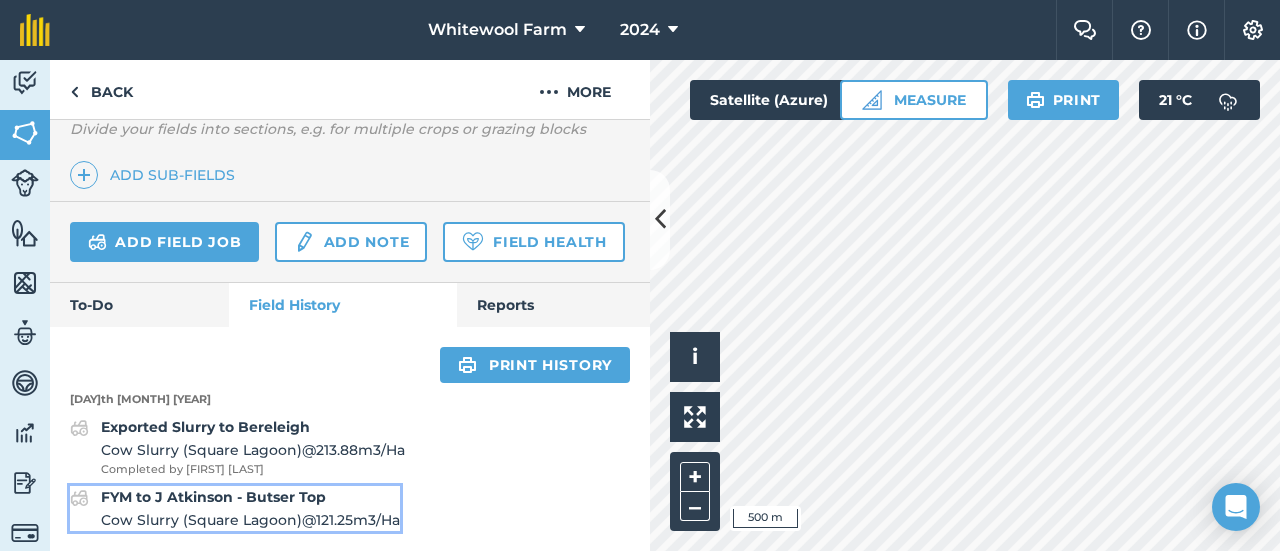 click on "FYM to J Atkinson - Butser Top" at bounding box center [213, 497] 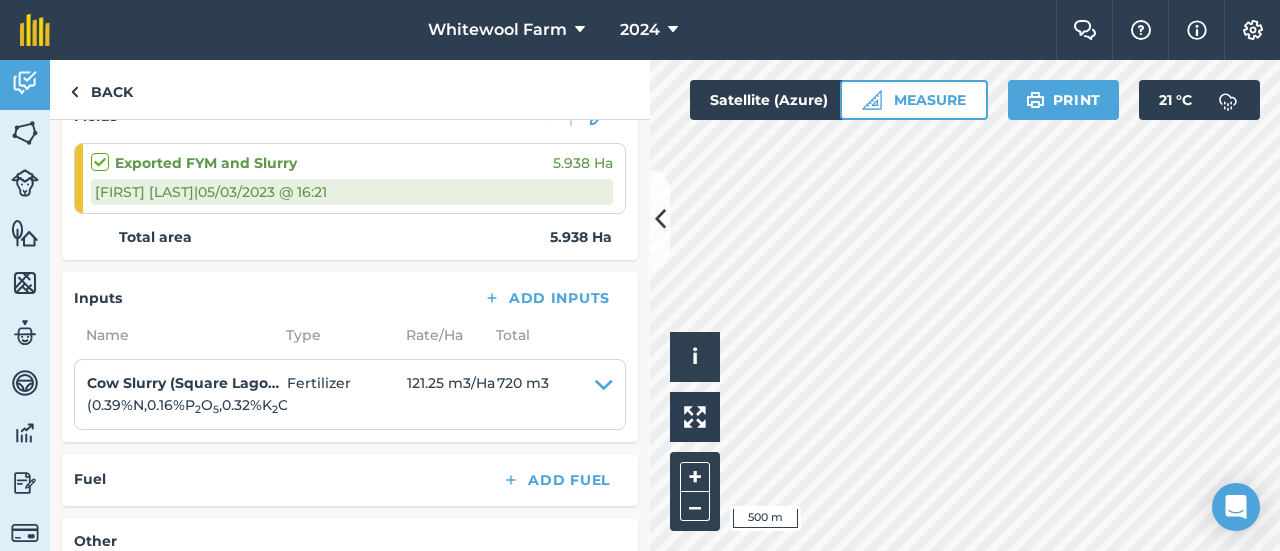 scroll, scrollTop: 300, scrollLeft: 0, axis: vertical 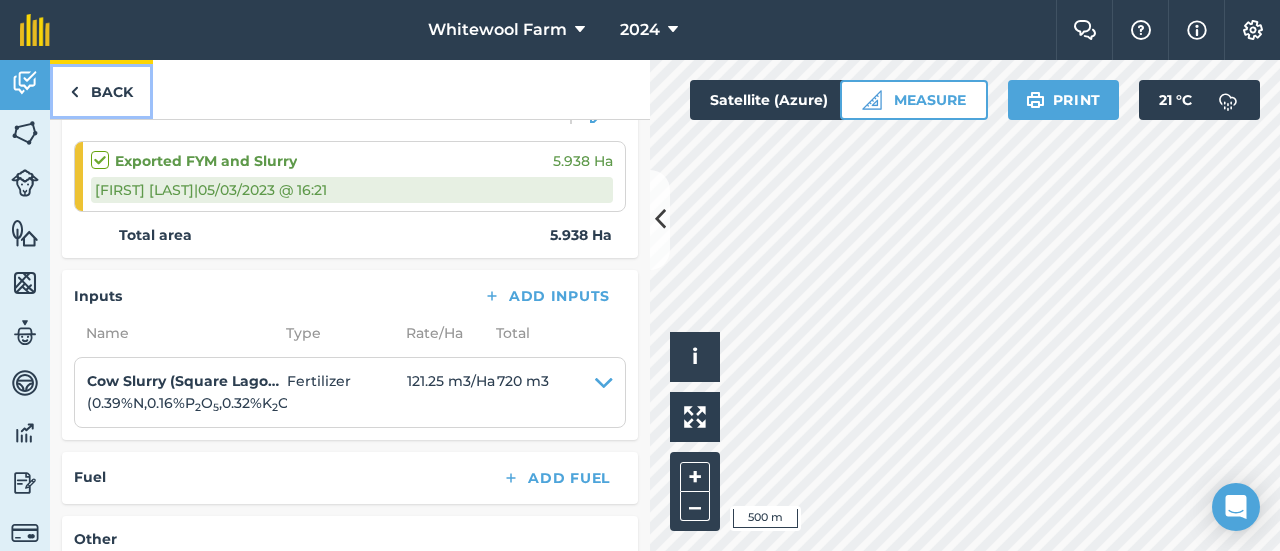 click at bounding box center (74, 92) 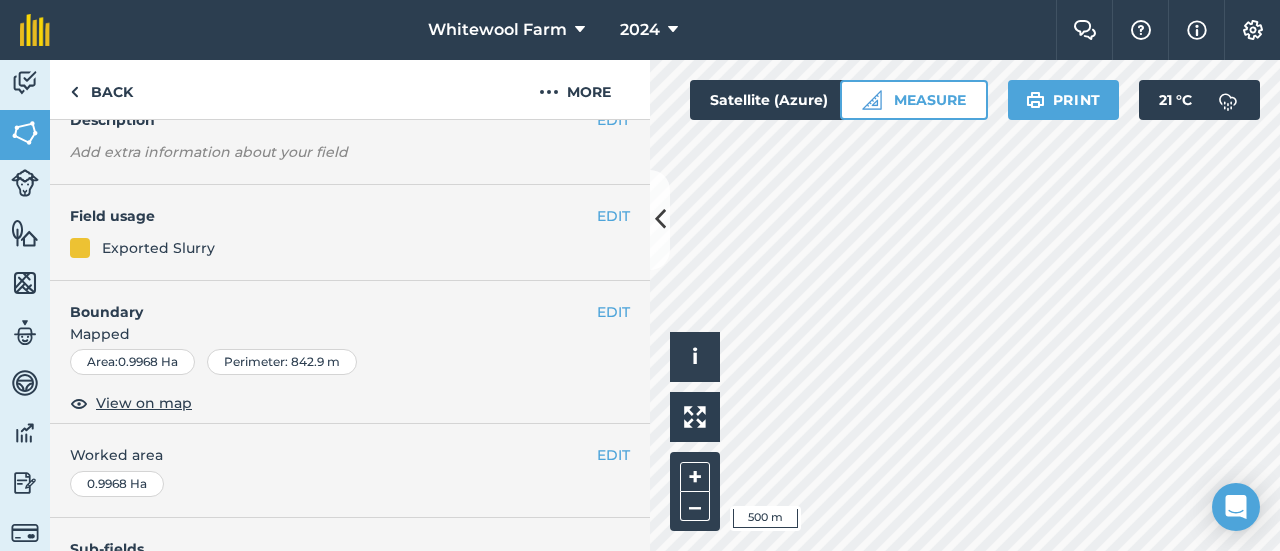 scroll, scrollTop: 0, scrollLeft: 0, axis: both 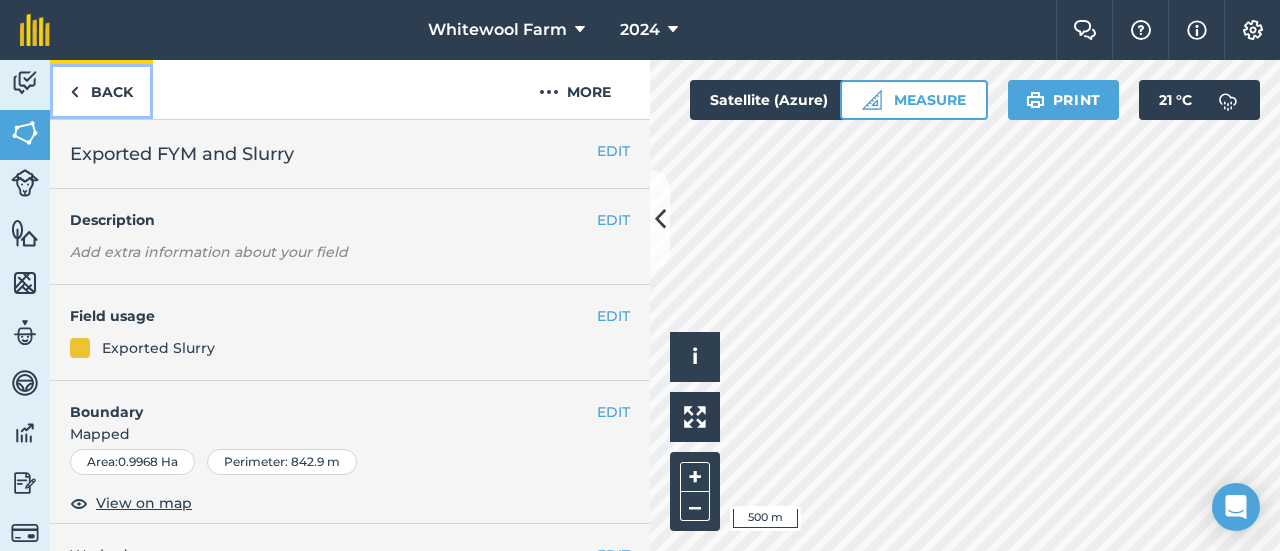 click on "Back" at bounding box center (101, 89) 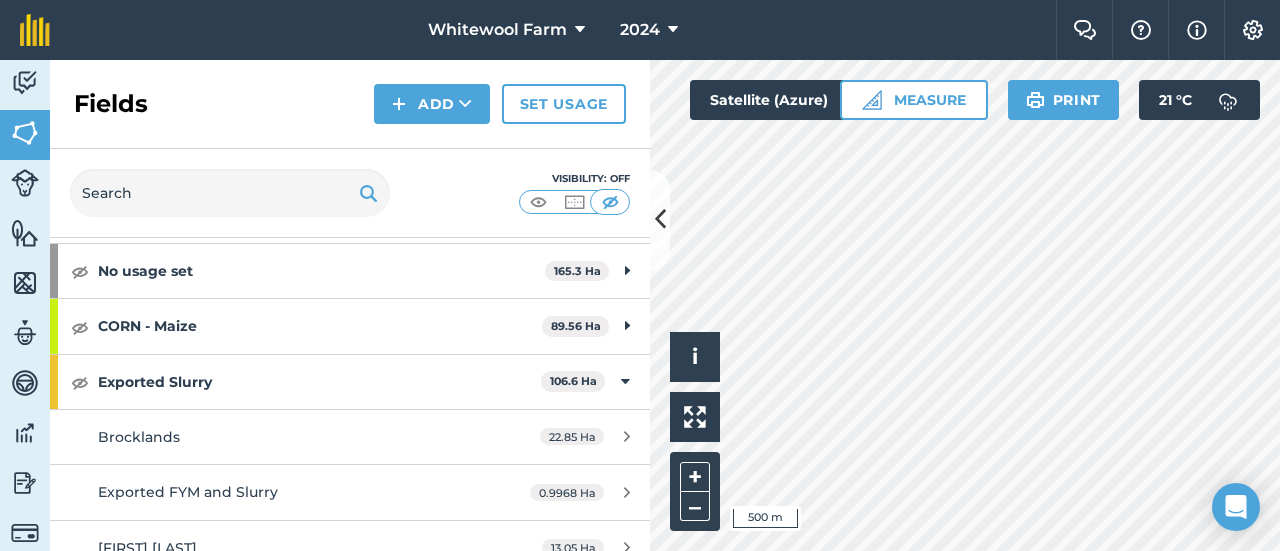 scroll, scrollTop: 200, scrollLeft: 0, axis: vertical 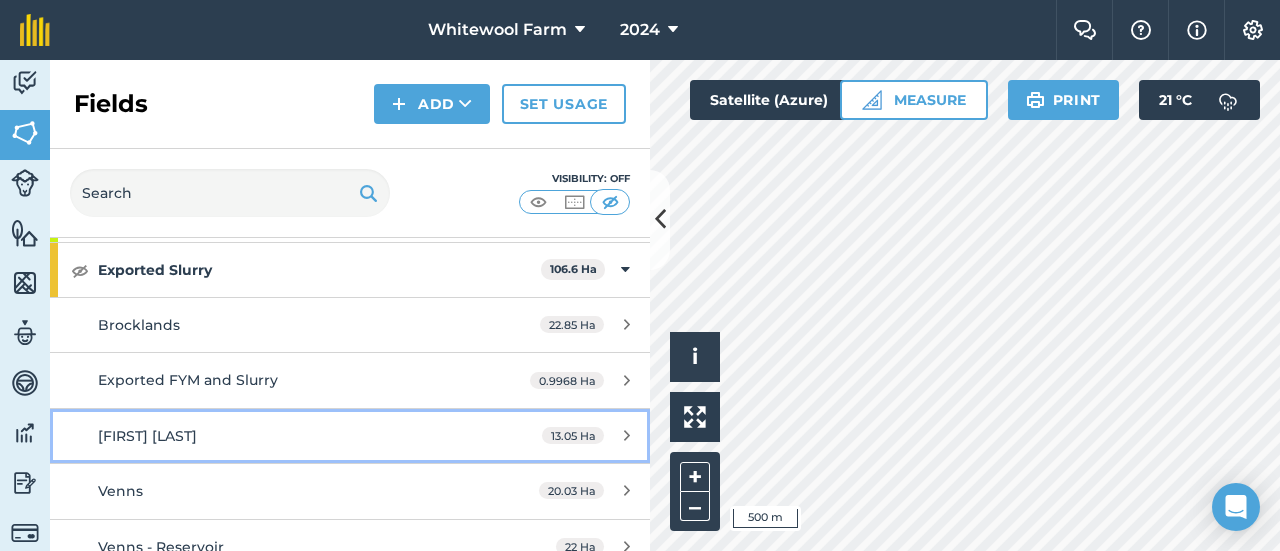 click on "[FIRST] [LAST]" at bounding box center (286, 436) 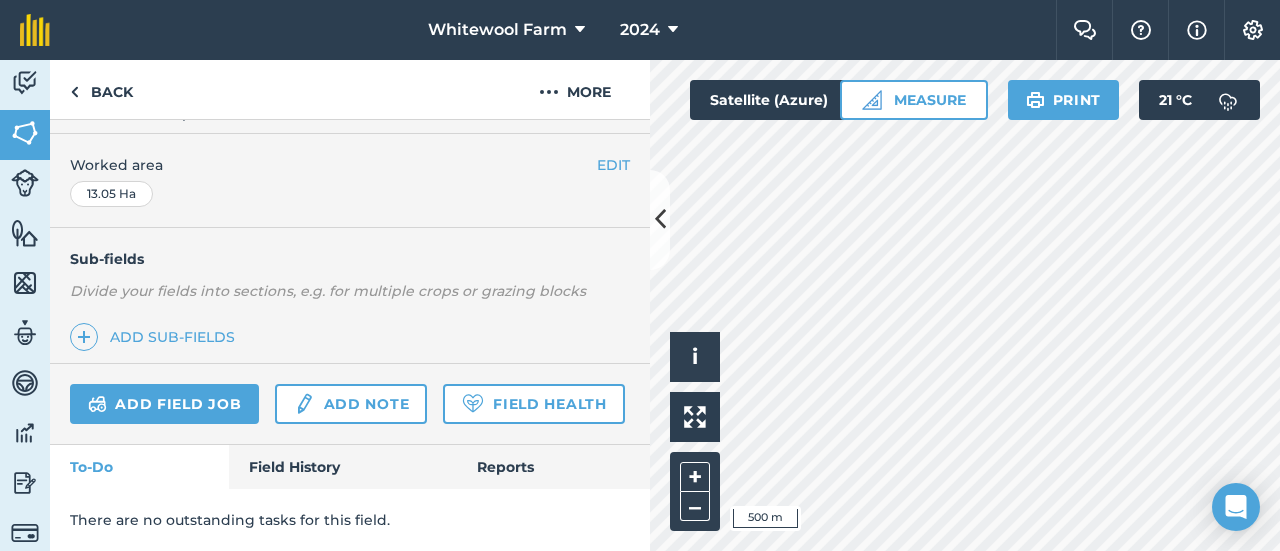 scroll, scrollTop: 441, scrollLeft: 0, axis: vertical 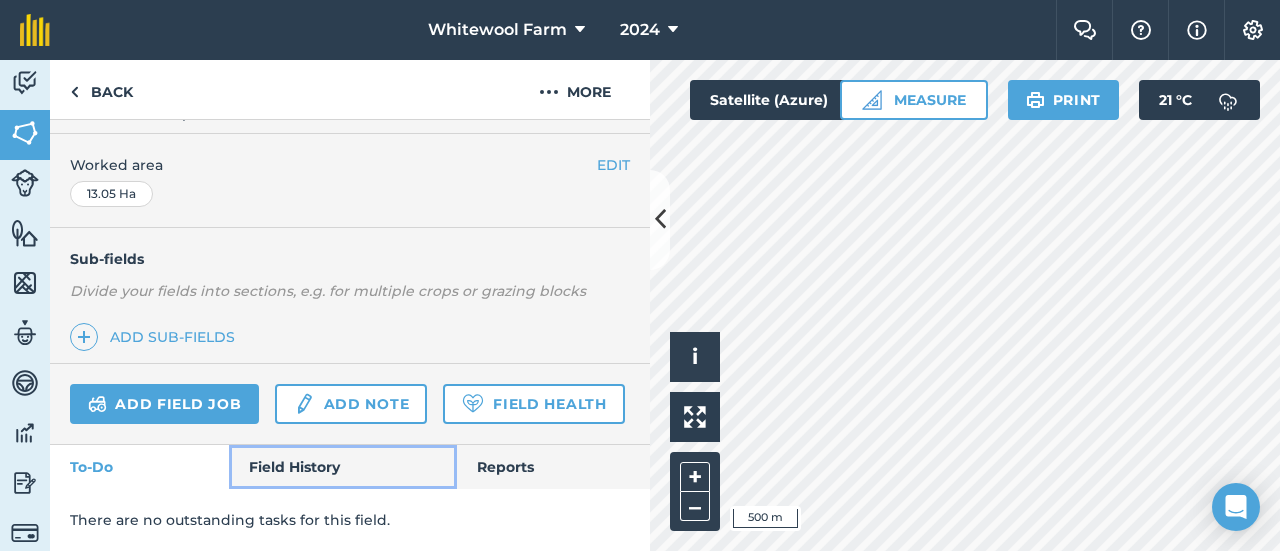 click on "Field History" at bounding box center (342, 467) 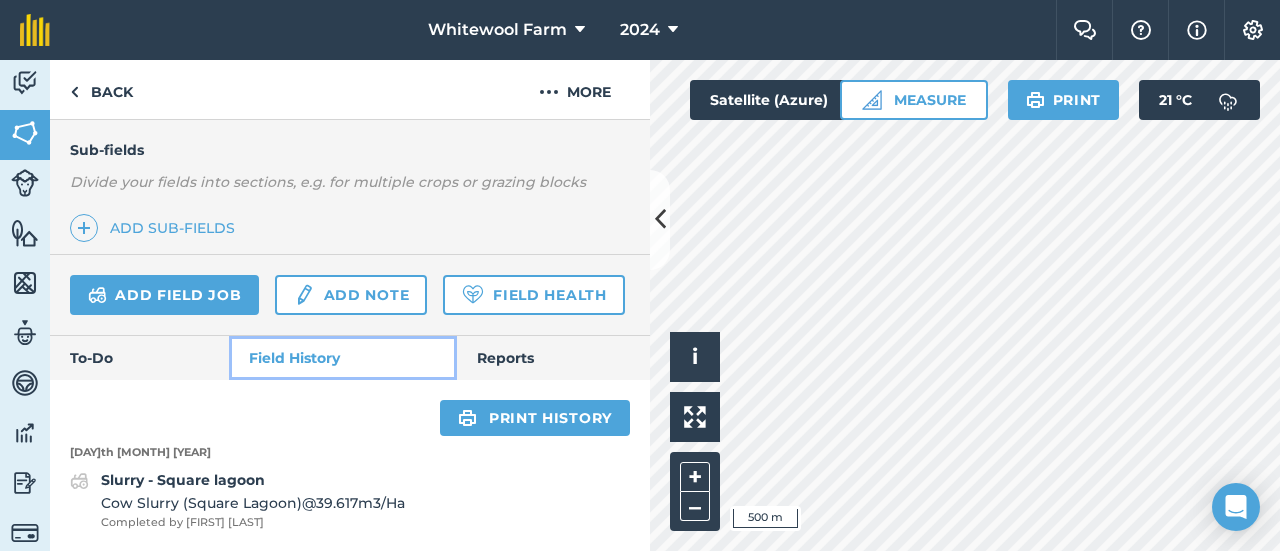 scroll, scrollTop: 550, scrollLeft: 0, axis: vertical 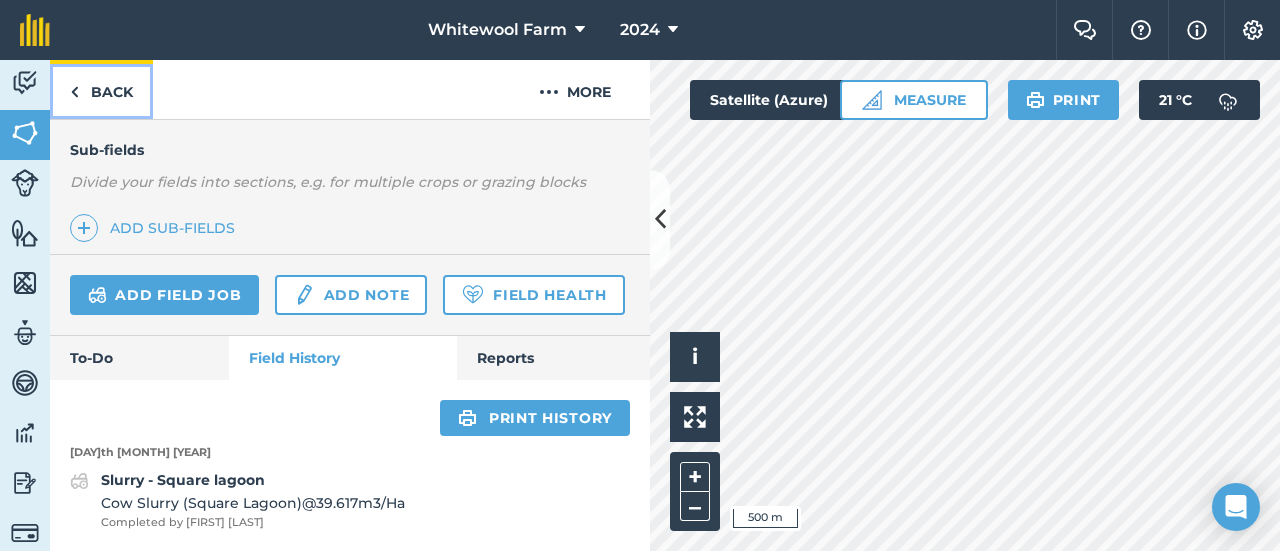 click on "Back" at bounding box center [101, 89] 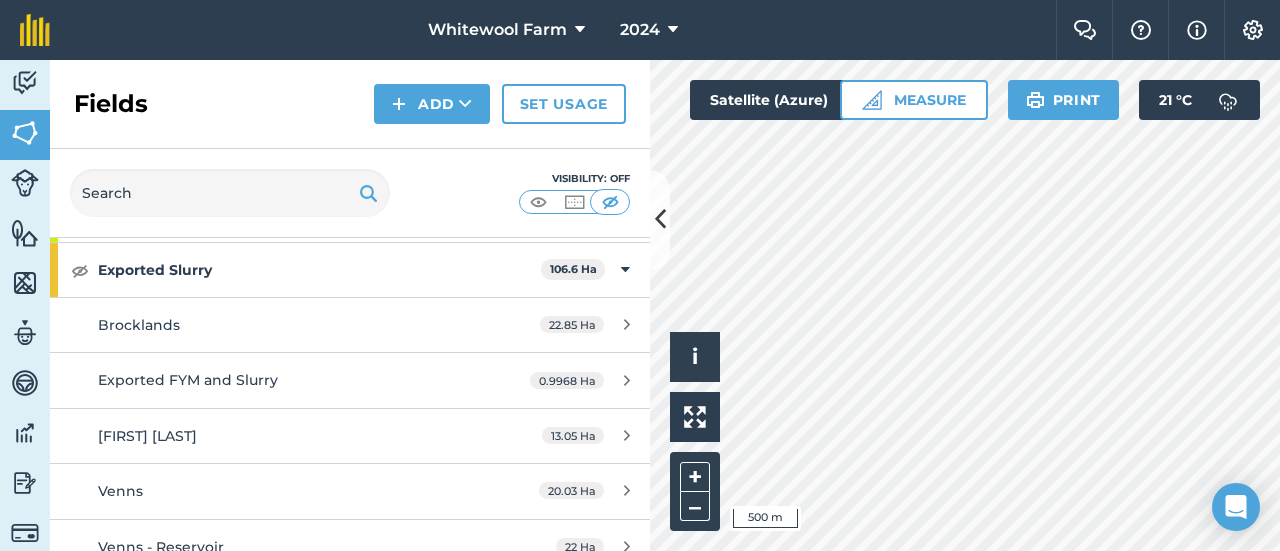scroll, scrollTop: 300, scrollLeft: 0, axis: vertical 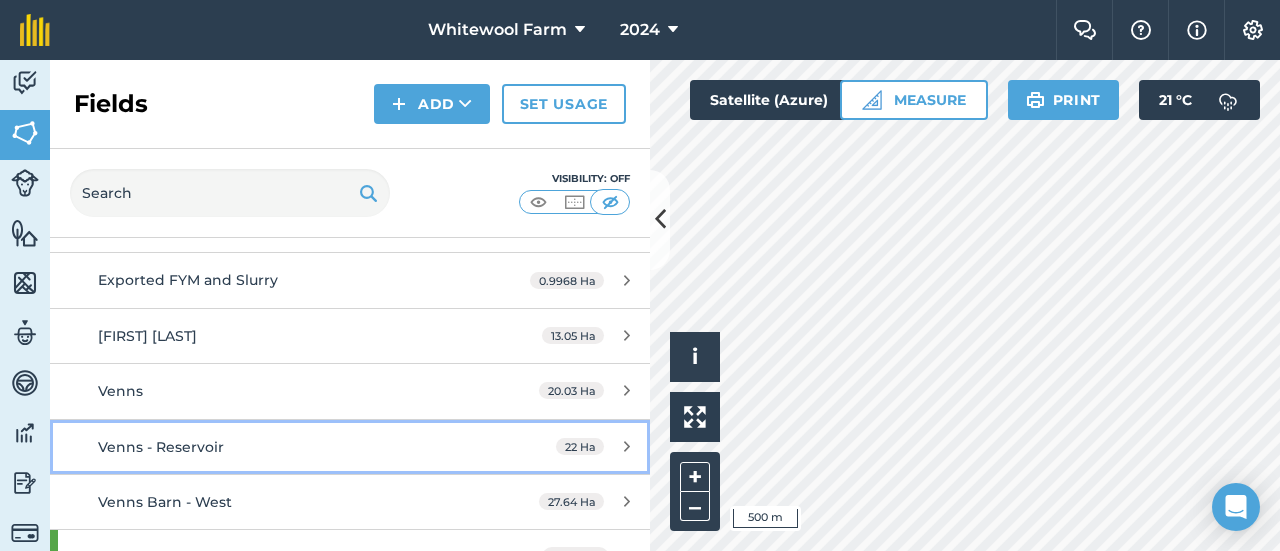 click on "Venns - Reservoir" at bounding box center [286, 447] 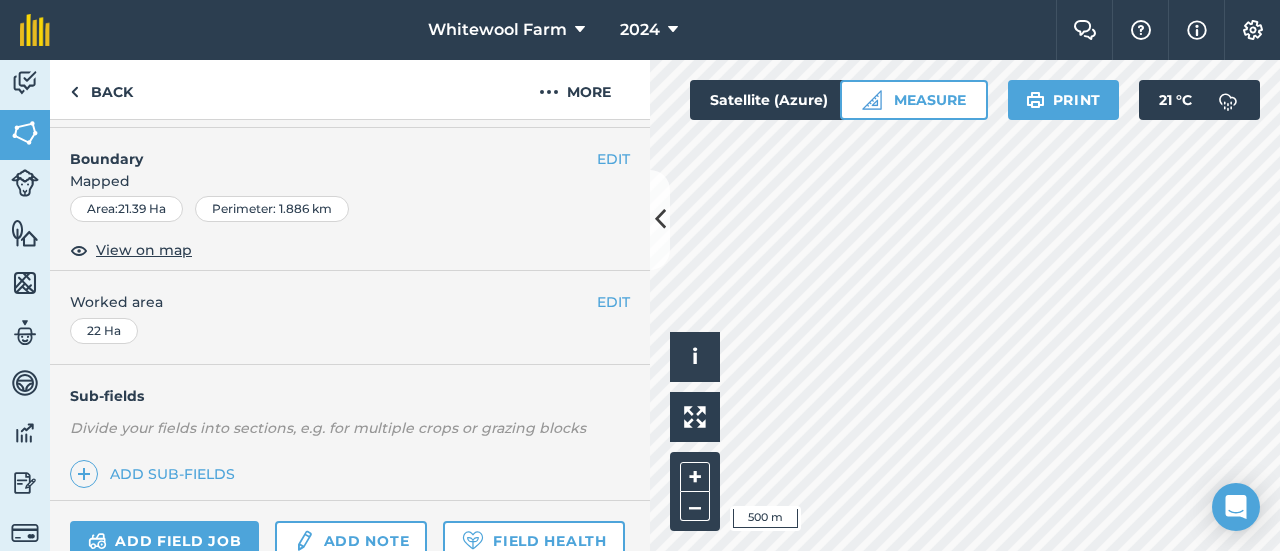 scroll, scrollTop: 441, scrollLeft: 0, axis: vertical 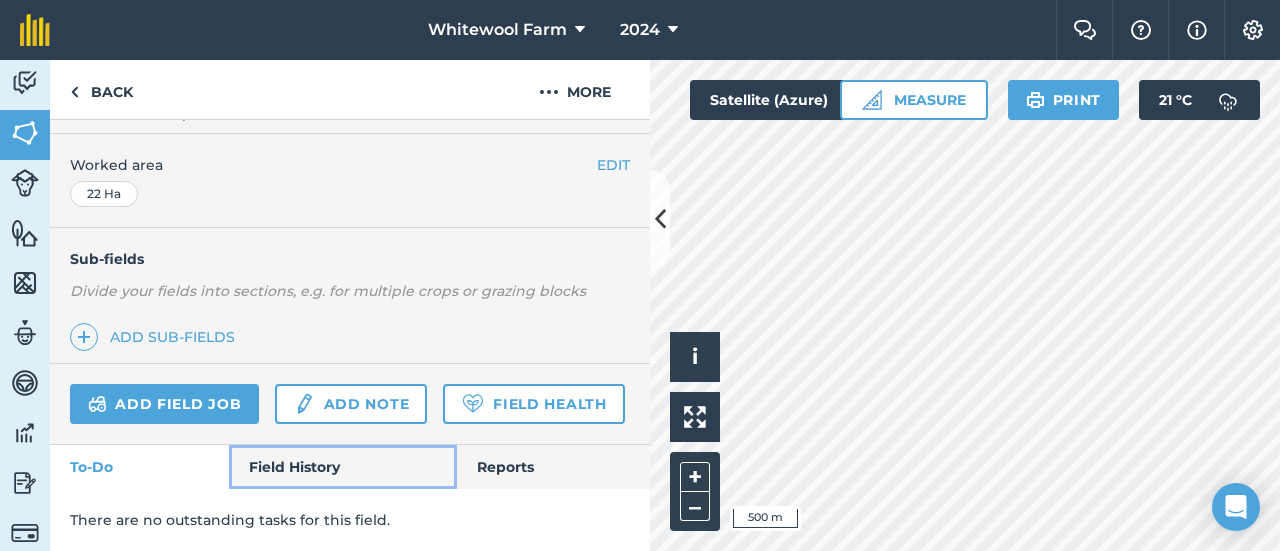 click on "Field History" at bounding box center (342, 467) 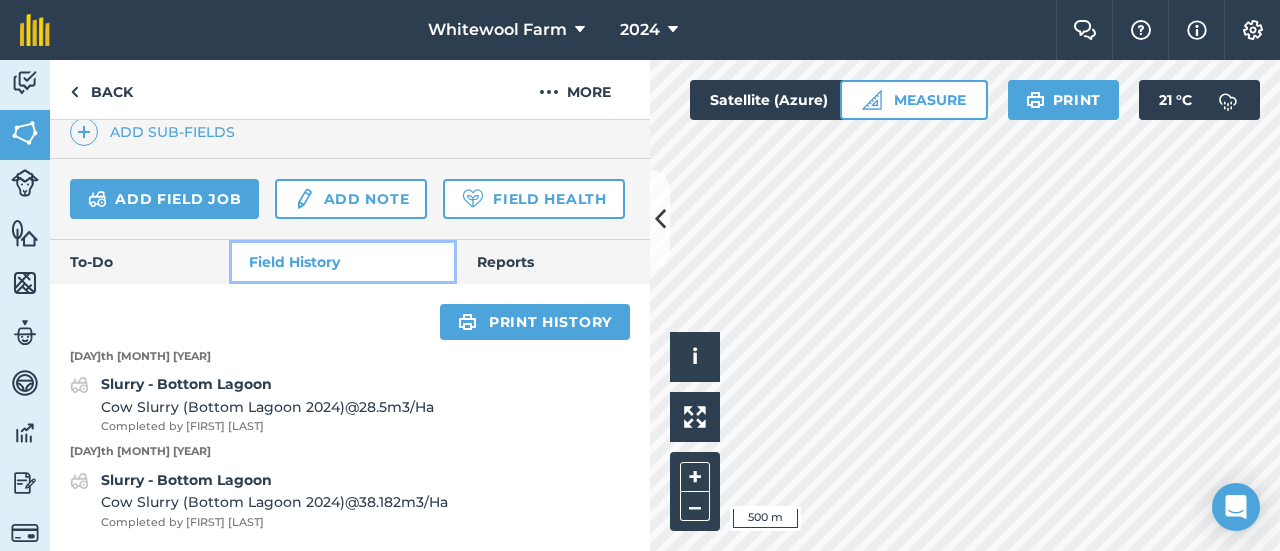 scroll, scrollTop: 646, scrollLeft: 0, axis: vertical 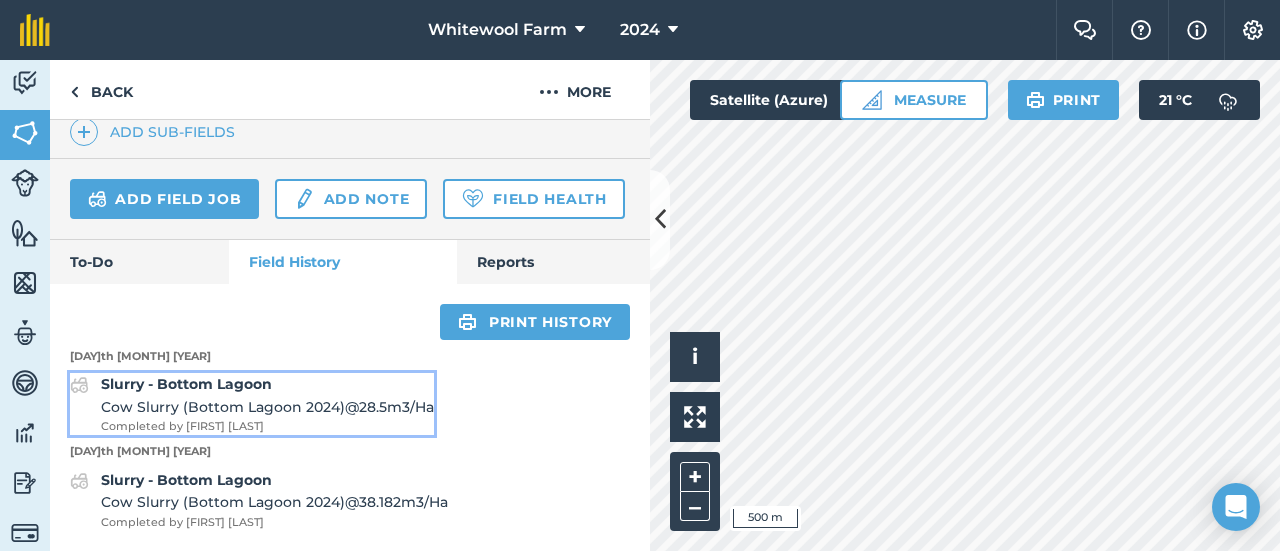 click on "Cow Slurry (Bottom Lagoon 2024)  @  28.5 m3 / Ha" at bounding box center [267, 407] 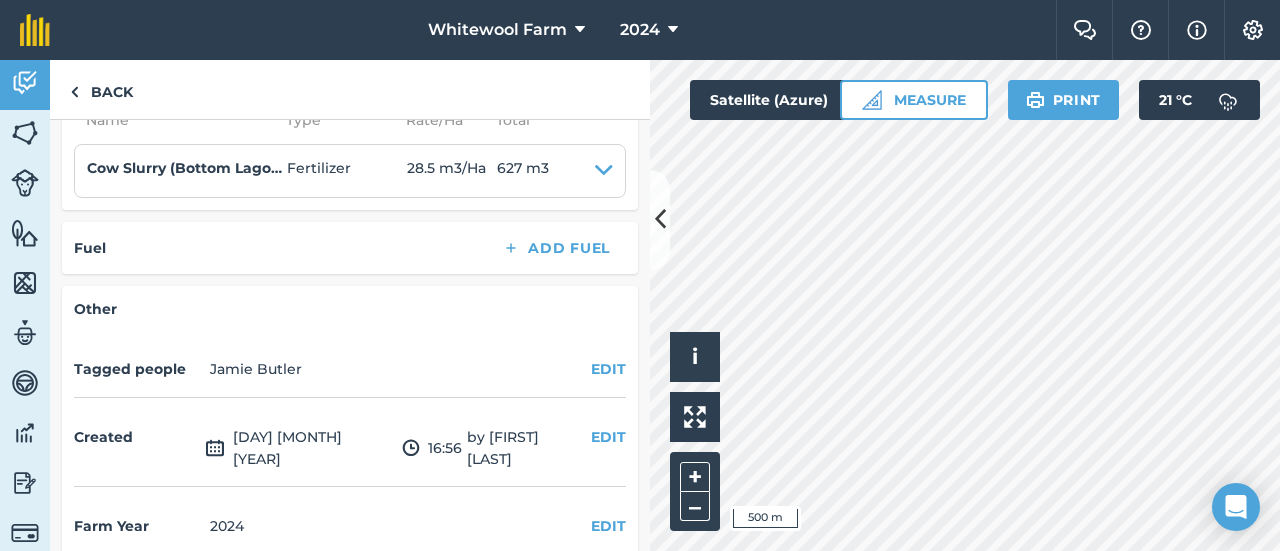 scroll, scrollTop: 516, scrollLeft: 0, axis: vertical 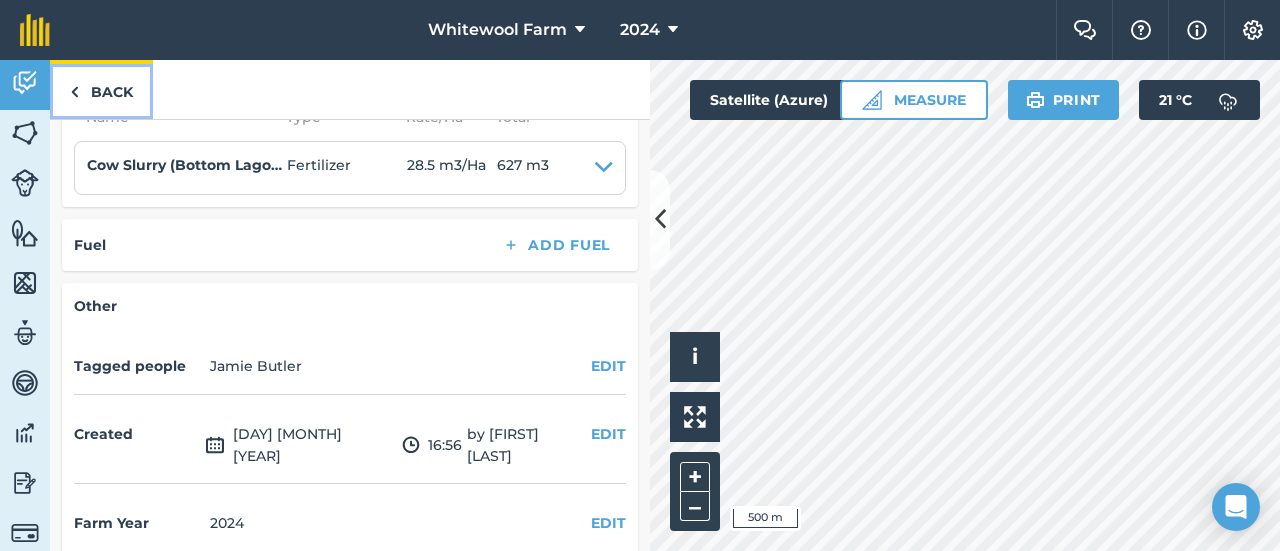 click on "Back" at bounding box center [101, 89] 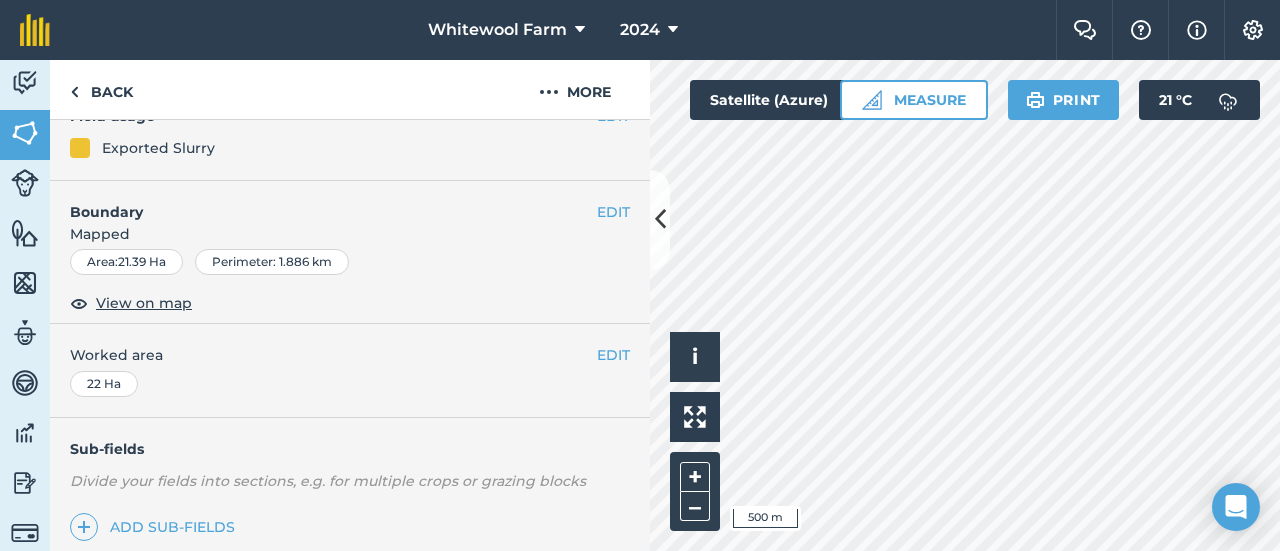 scroll, scrollTop: 0, scrollLeft: 0, axis: both 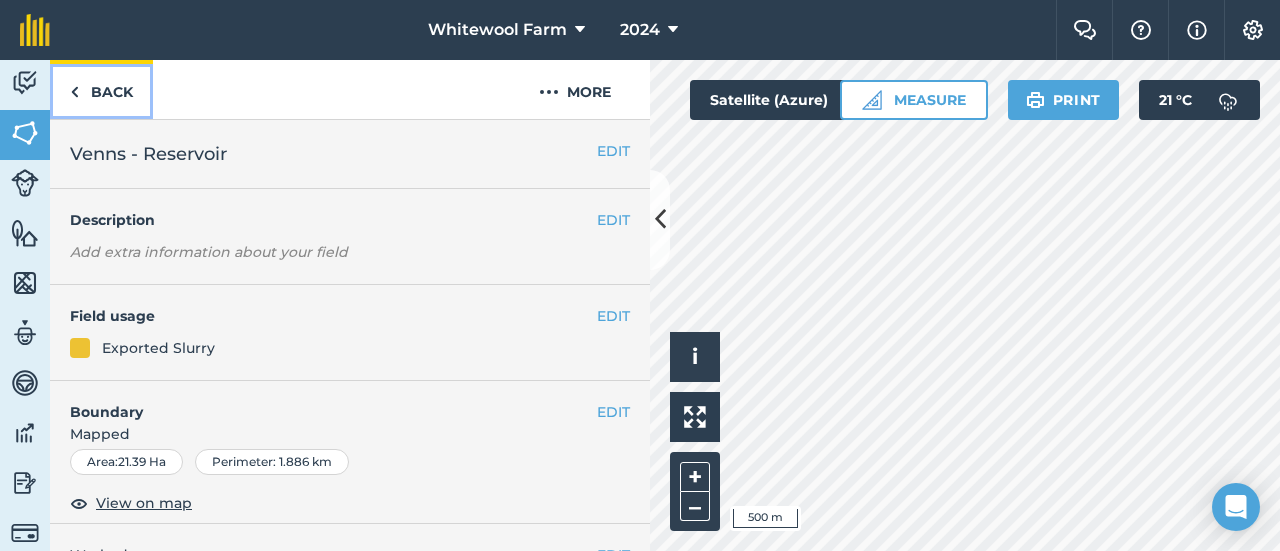 click at bounding box center [74, 92] 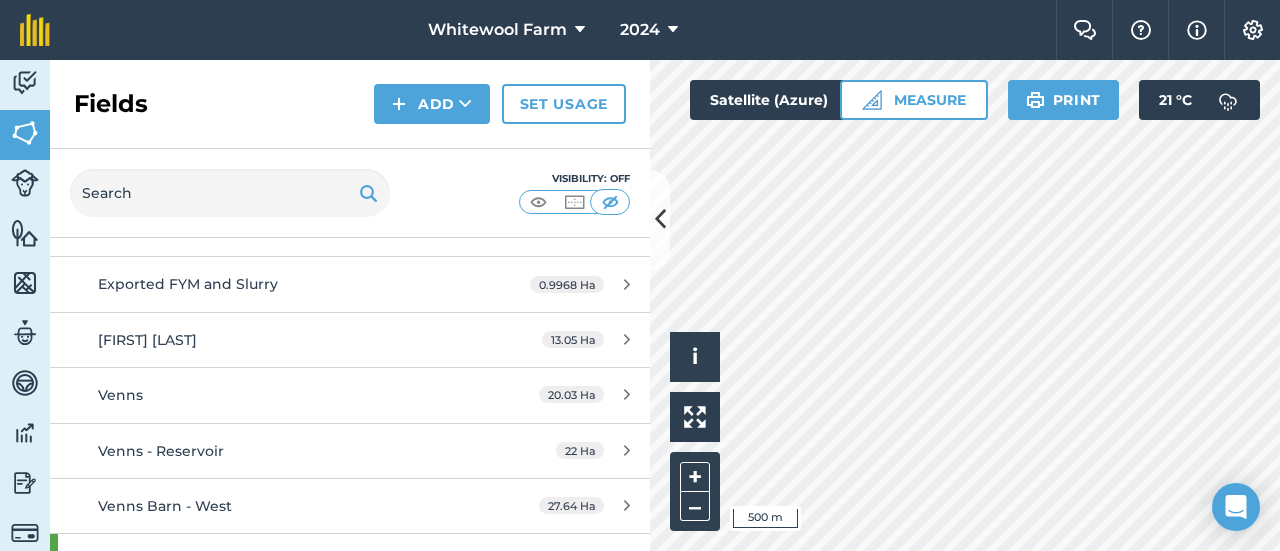 scroll, scrollTop: 300, scrollLeft: 0, axis: vertical 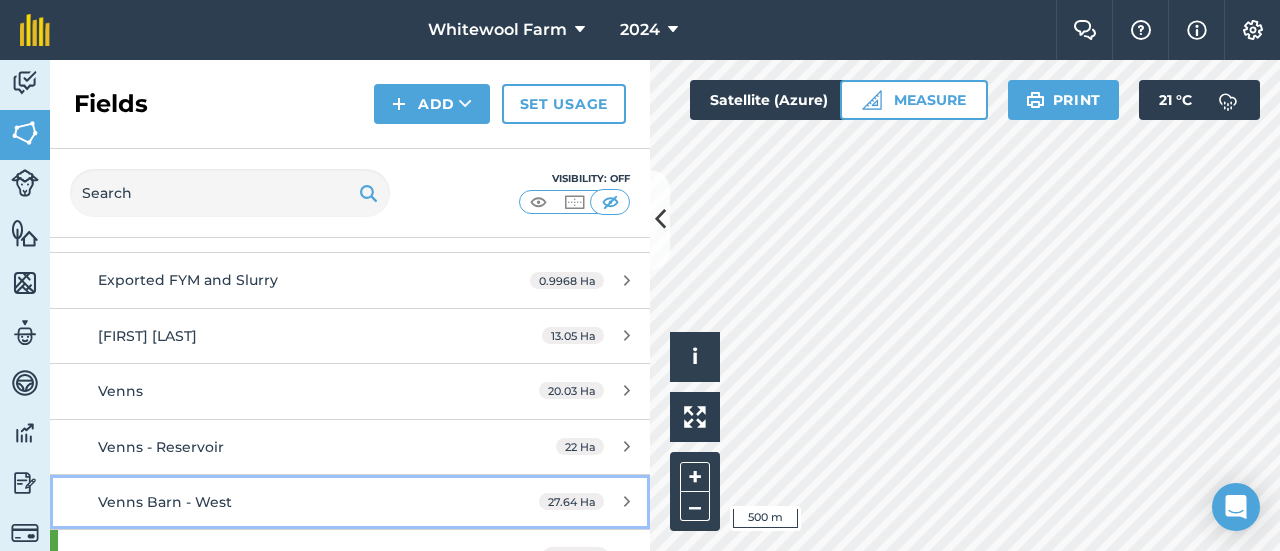 click on "Venns Barn - West 27.64   Ha" at bounding box center [350, 502] 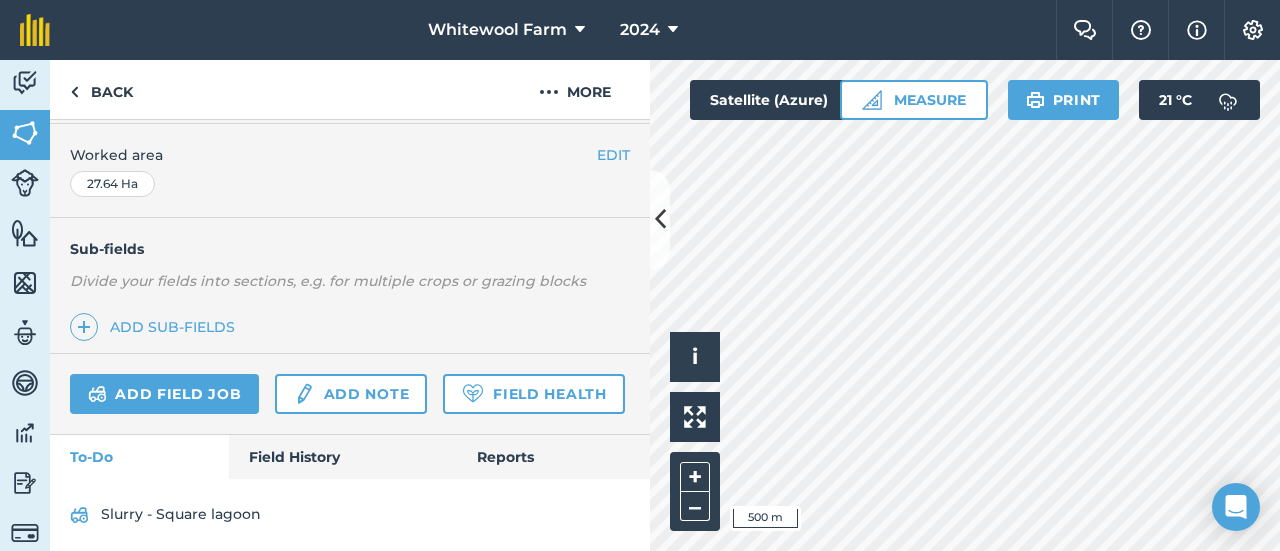 scroll, scrollTop: 458, scrollLeft: 0, axis: vertical 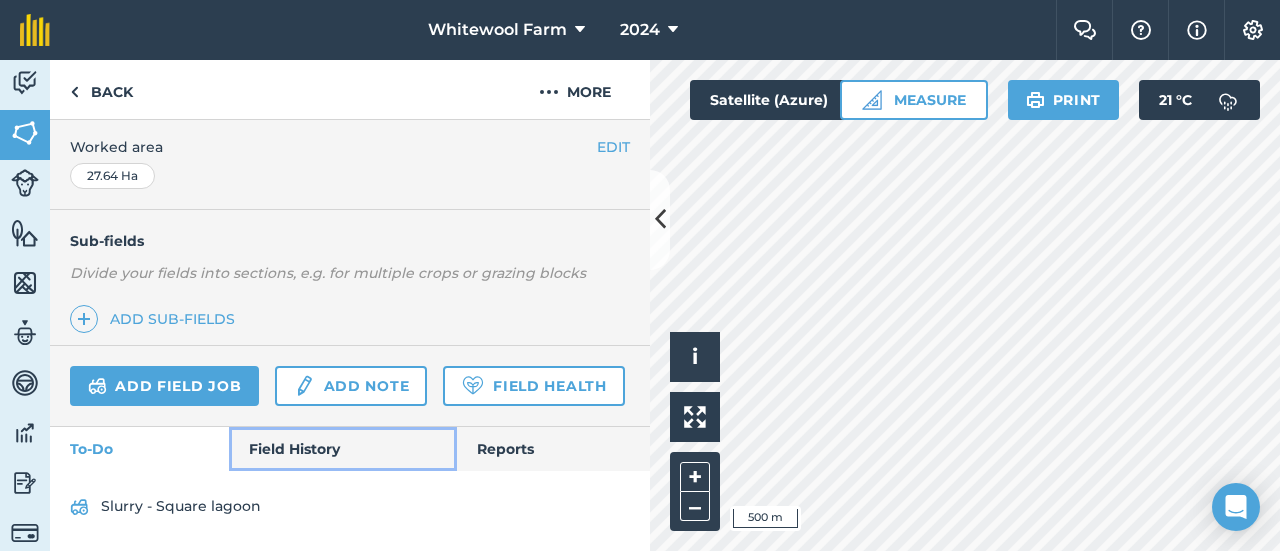 click on "Field History" at bounding box center [342, 449] 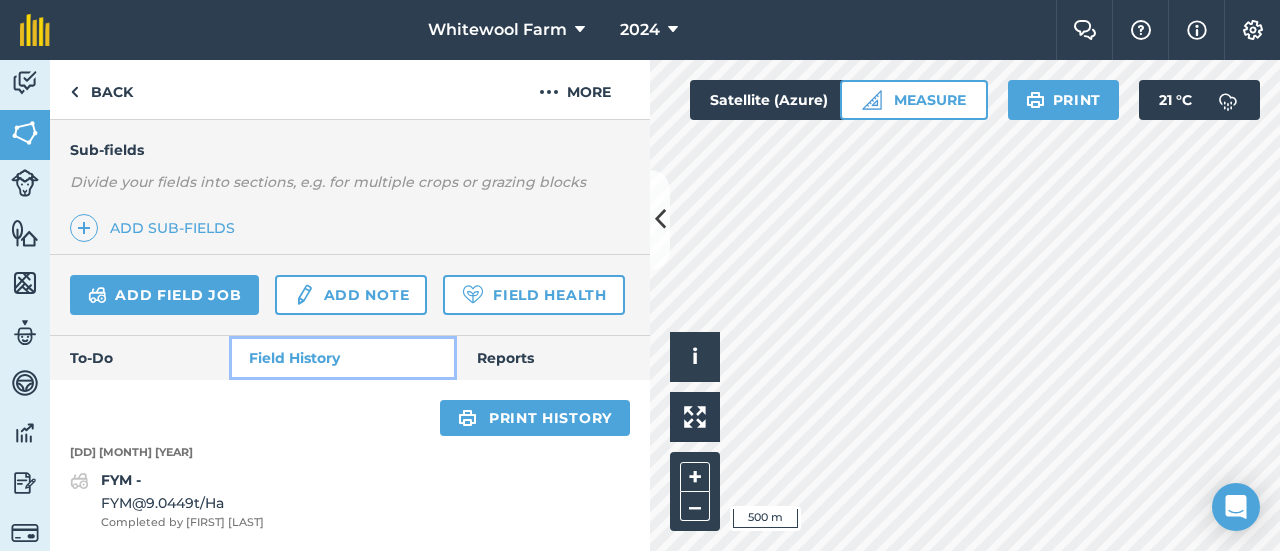 scroll, scrollTop: 550, scrollLeft: 0, axis: vertical 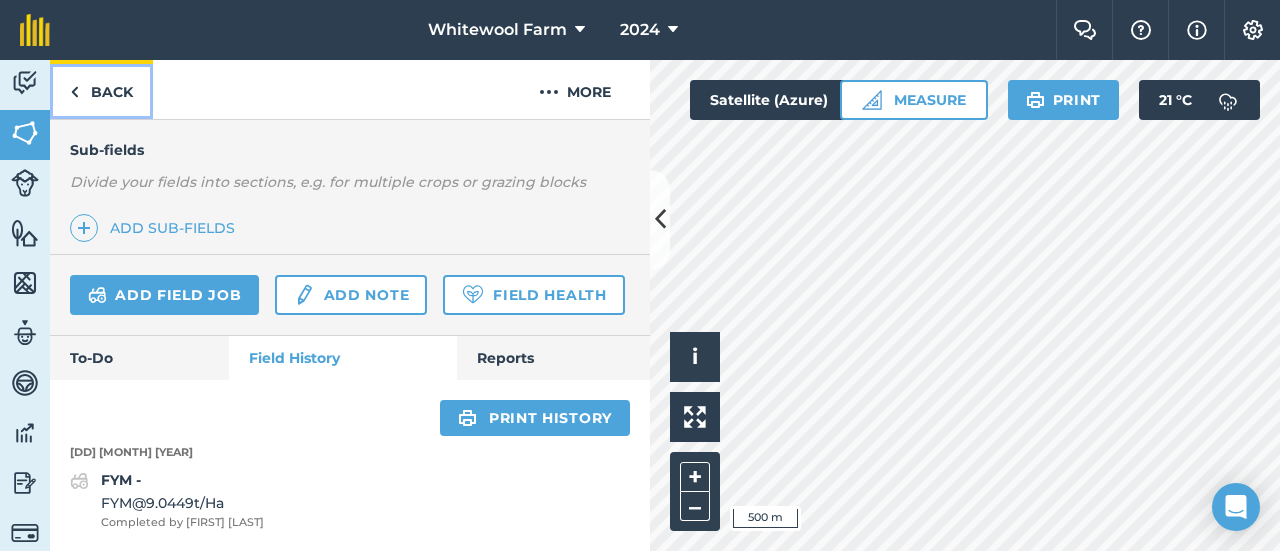 click on "Back" at bounding box center (101, 89) 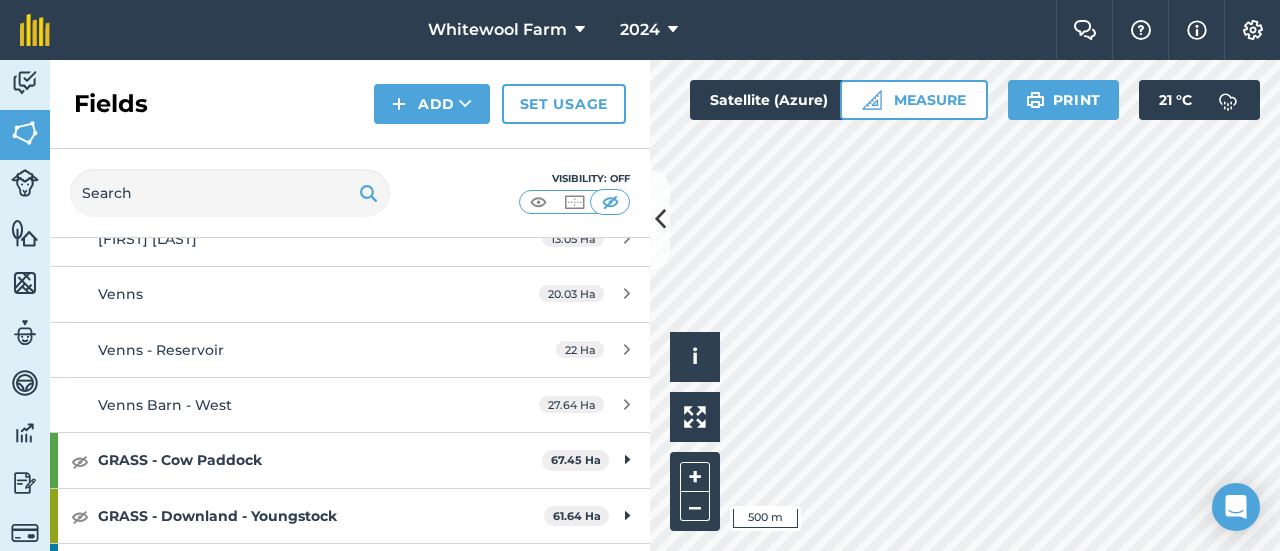 scroll, scrollTop: 400, scrollLeft: 0, axis: vertical 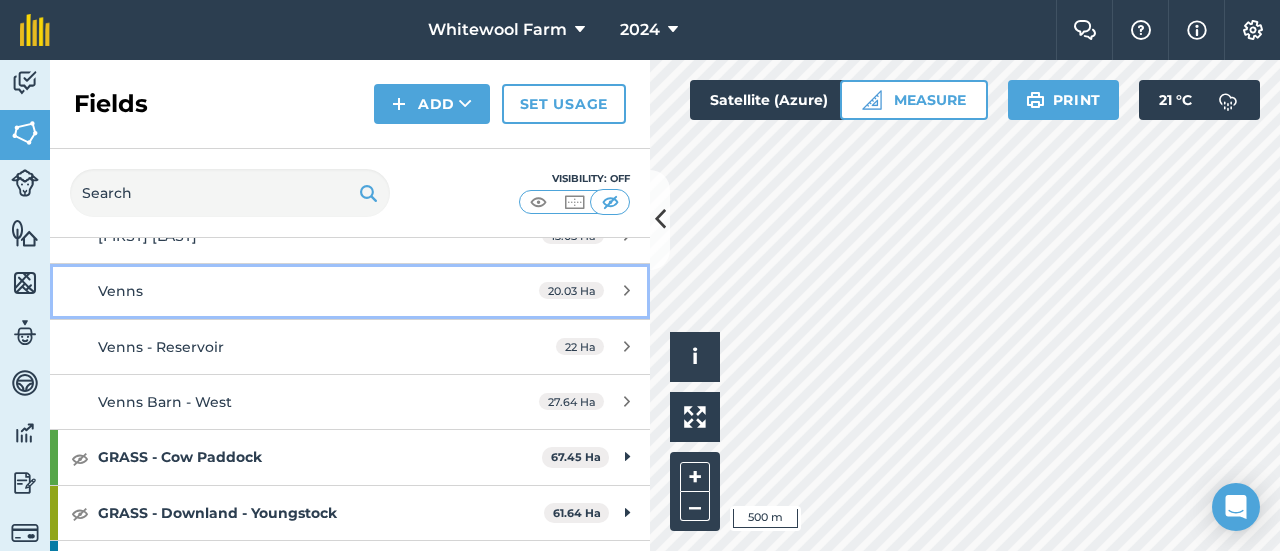 click on "Venns" at bounding box center (286, 291) 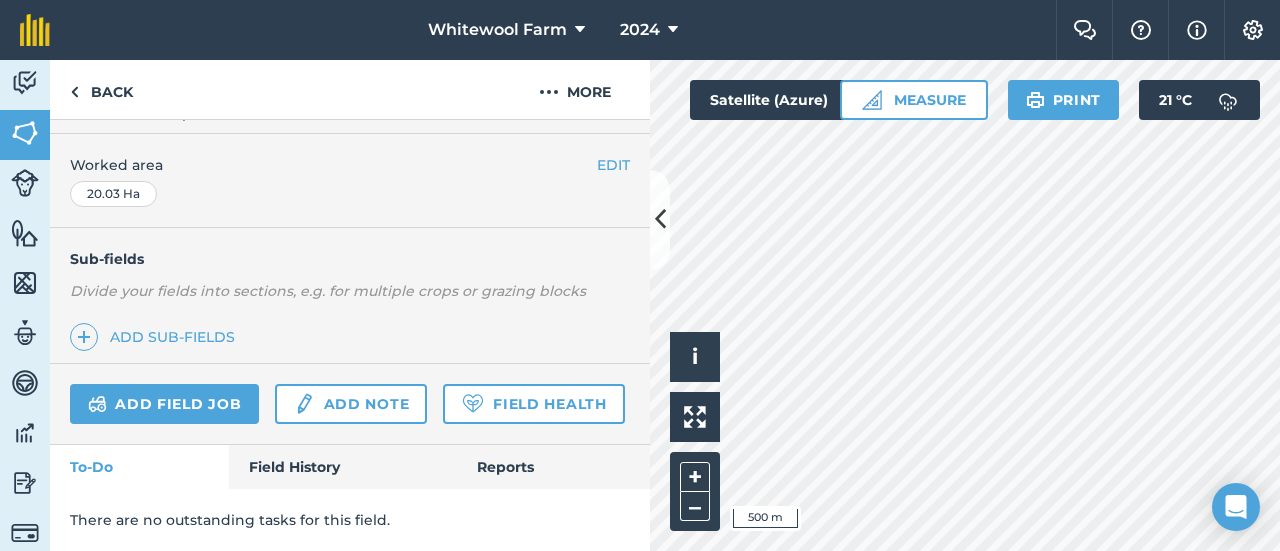 scroll, scrollTop: 441, scrollLeft: 0, axis: vertical 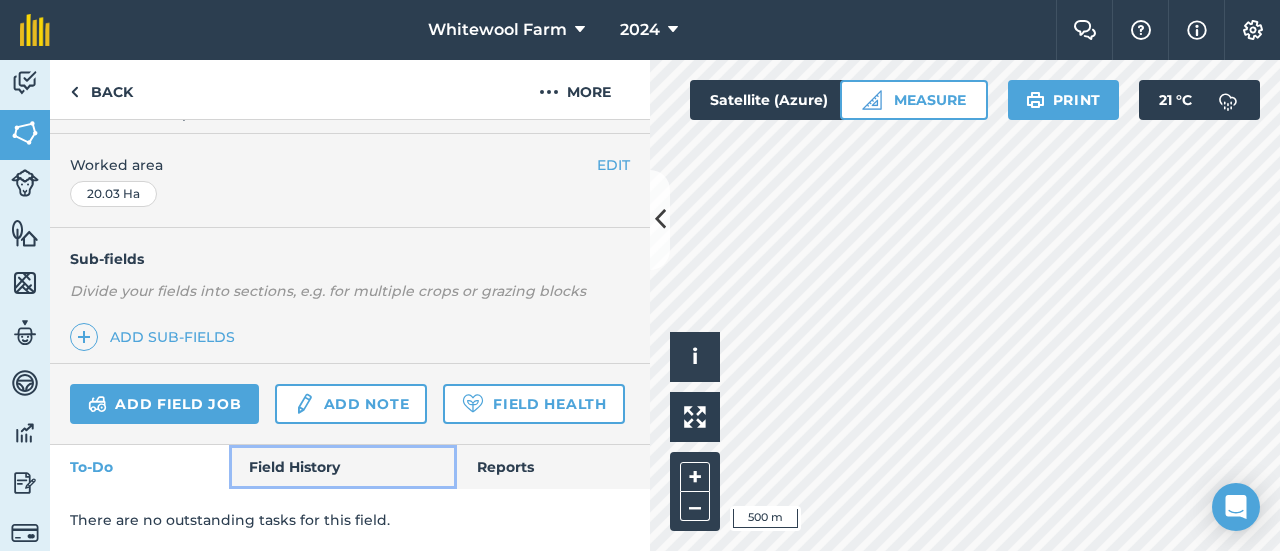 click on "Field History" at bounding box center [342, 467] 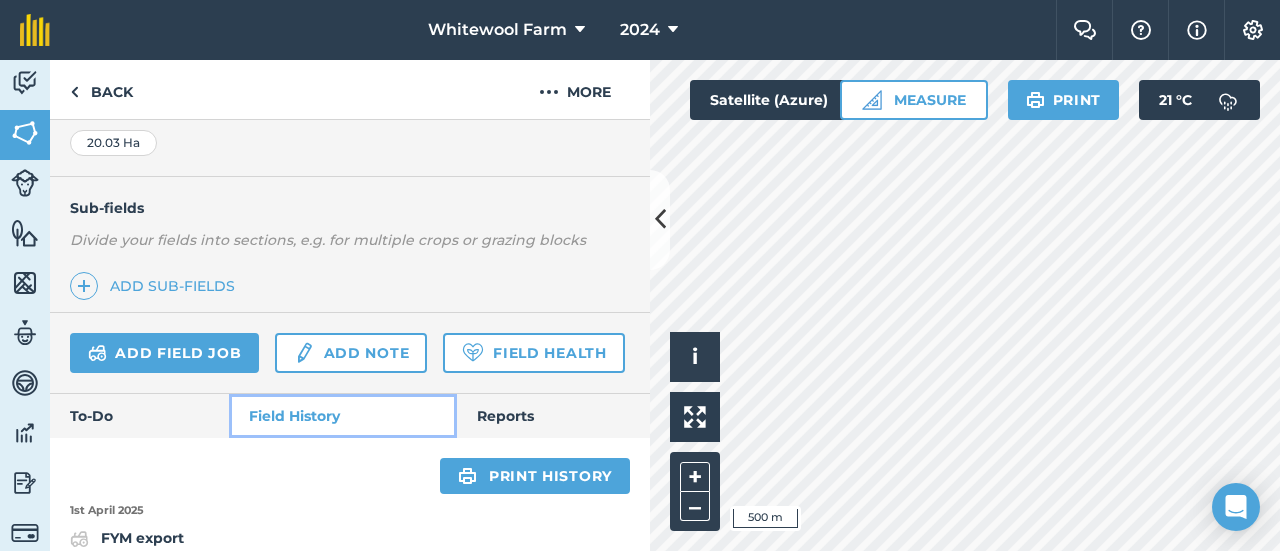 scroll, scrollTop: 699, scrollLeft: 0, axis: vertical 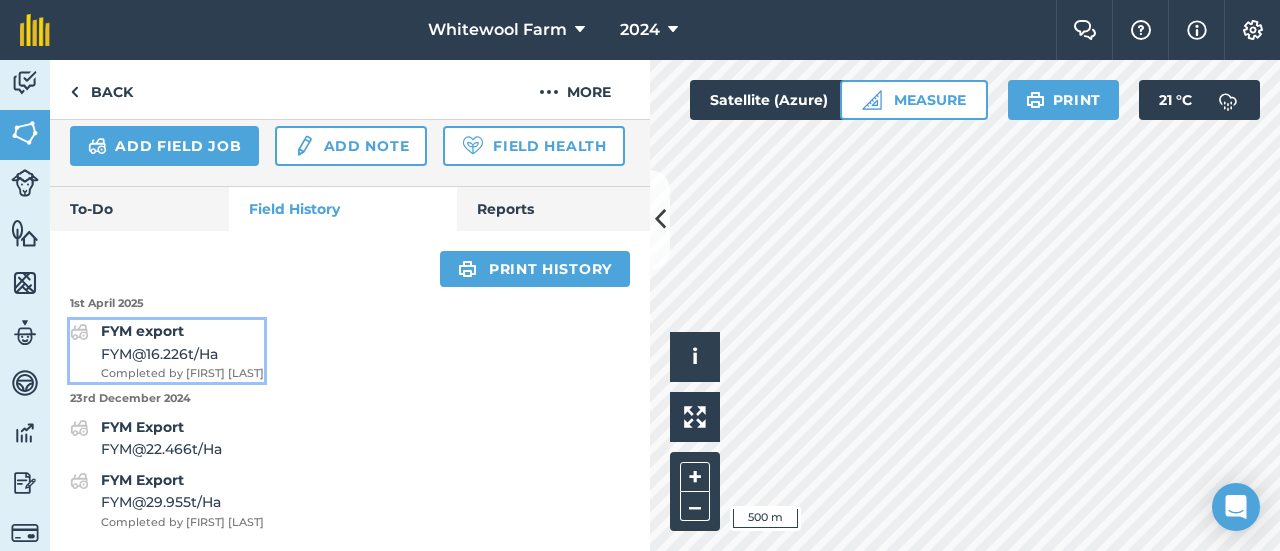 click on "FYM  @  16.226 t / Ha" at bounding box center (182, 354) 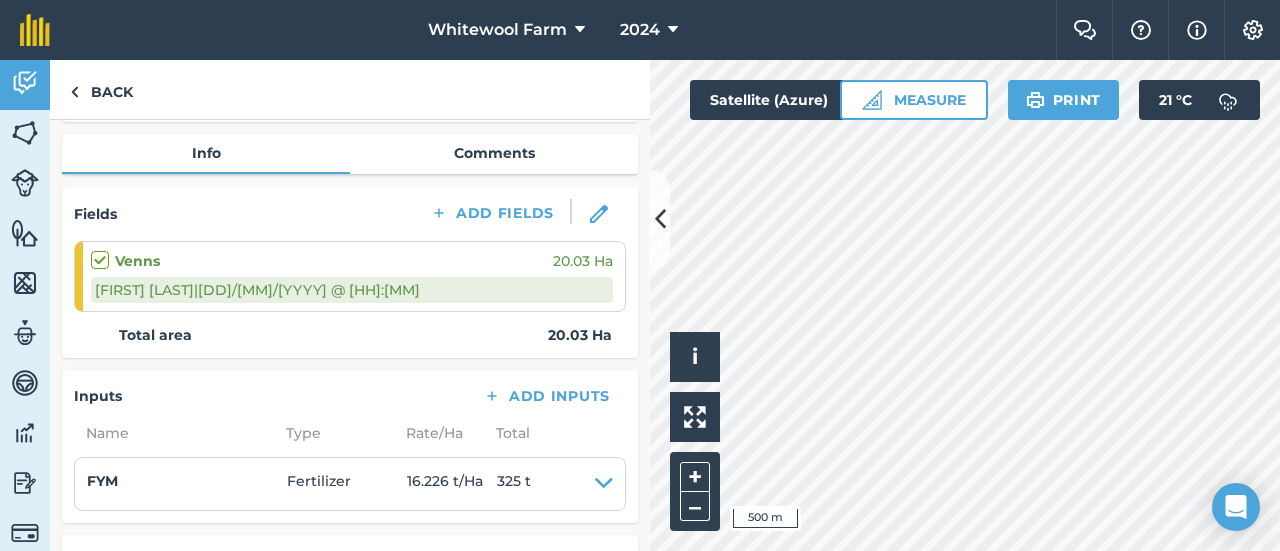 scroll, scrollTop: 300, scrollLeft: 0, axis: vertical 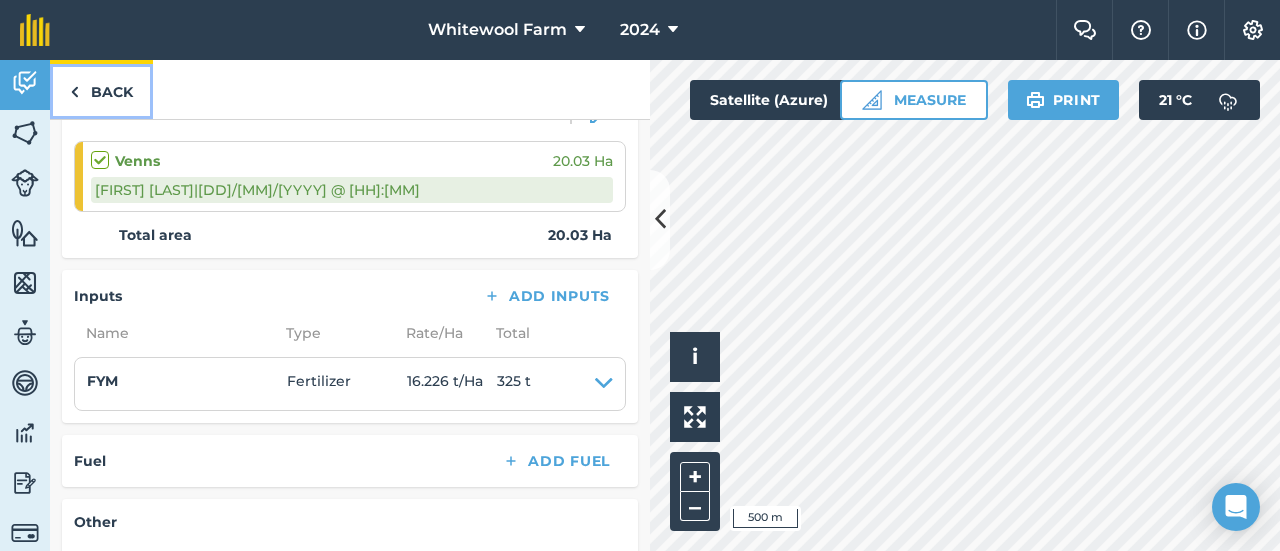 click on "Back" at bounding box center [101, 89] 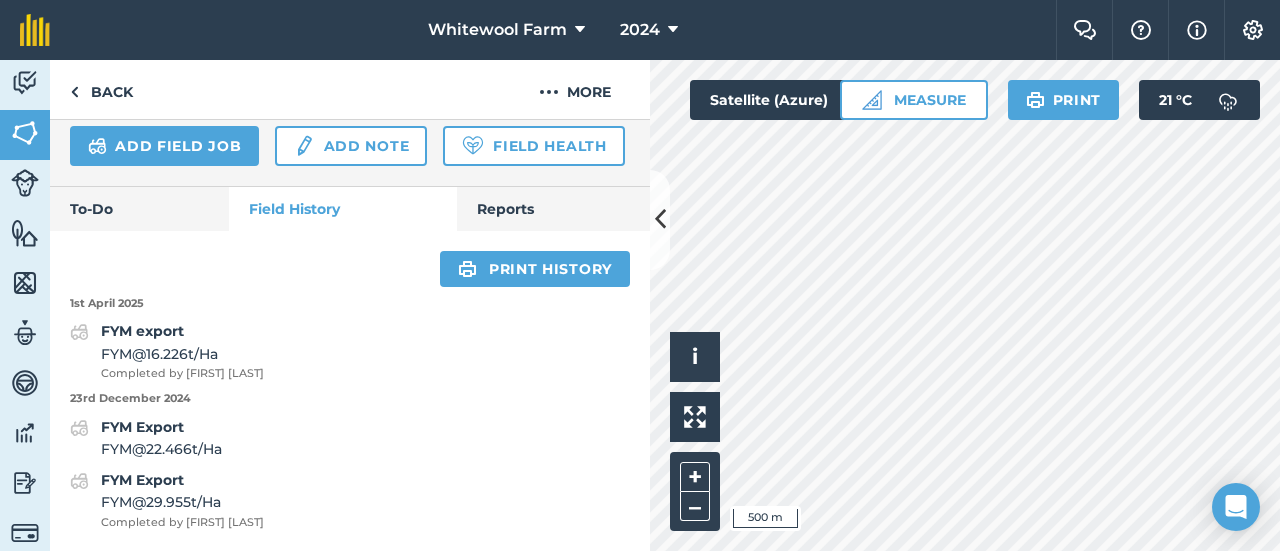 scroll, scrollTop: 699, scrollLeft: 0, axis: vertical 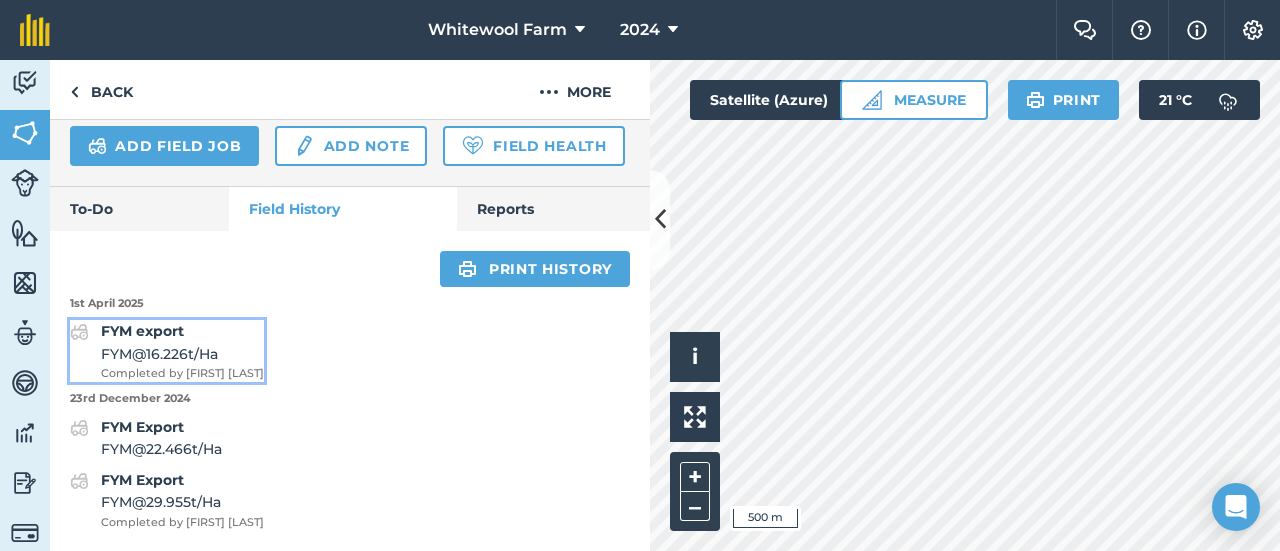 click on "FYM export" at bounding box center (142, 331) 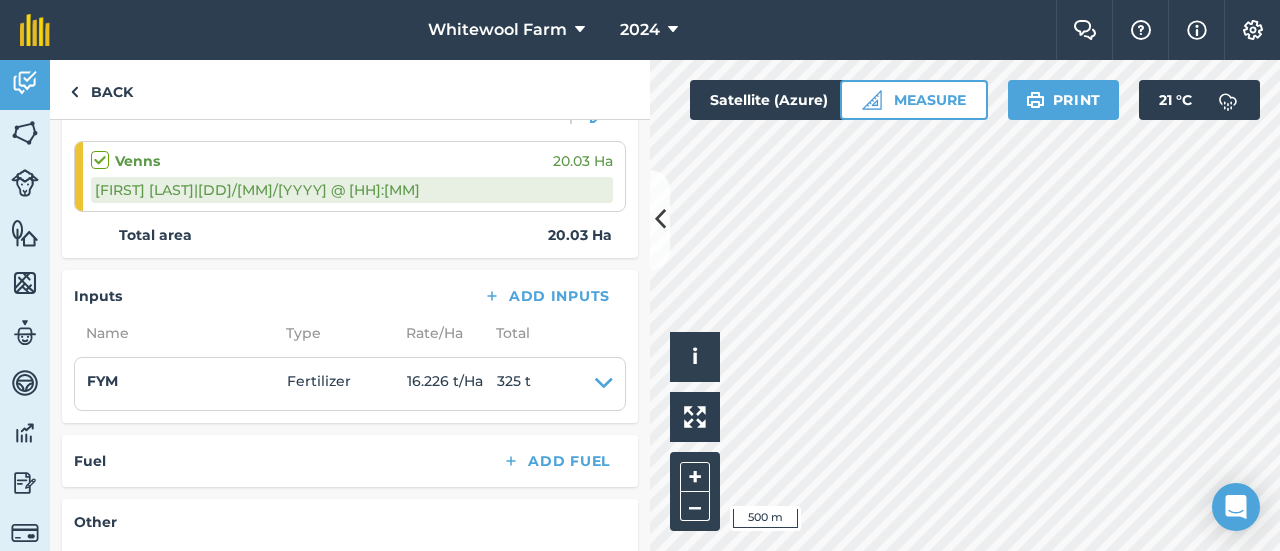 scroll, scrollTop: 0, scrollLeft: 0, axis: both 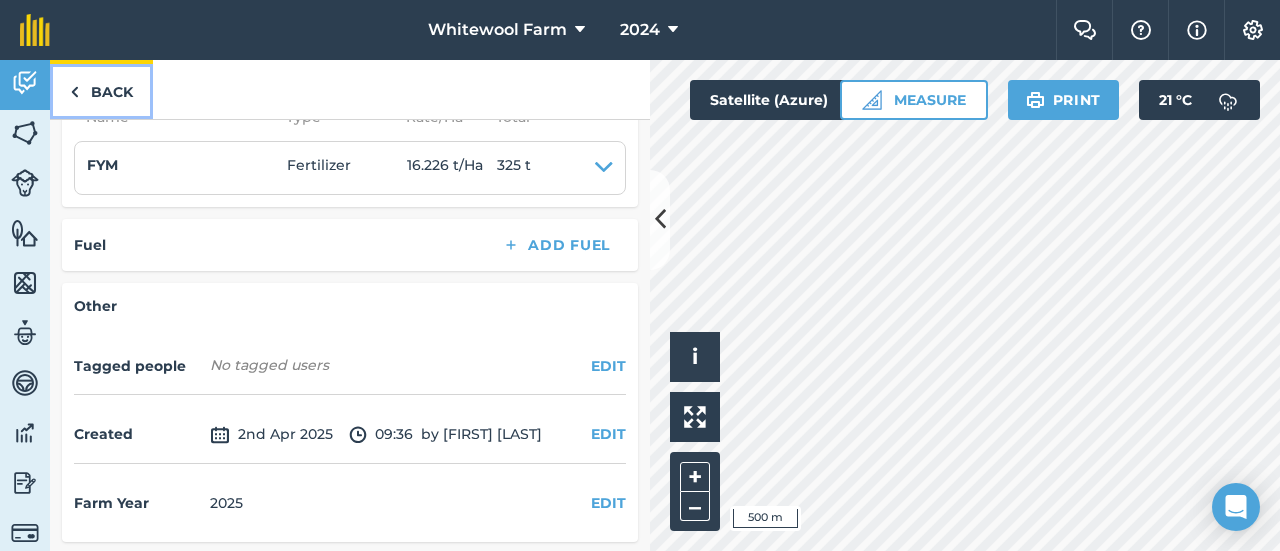 click on "Back" at bounding box center (101, 89) 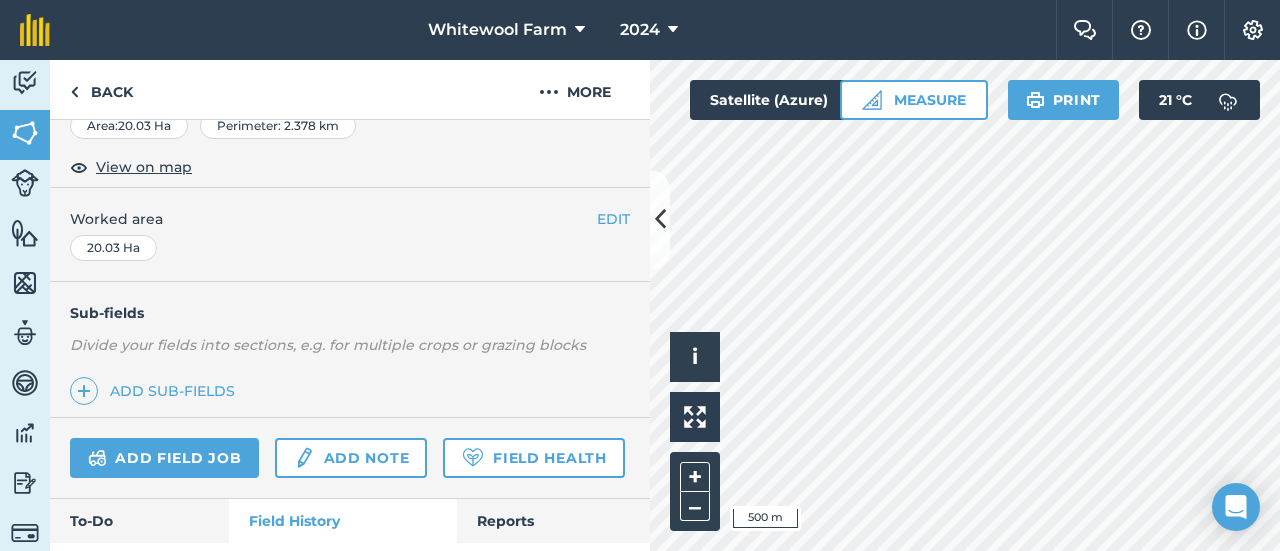 scroll, scrollTop: 500, scrollLeft: 0, axis: vertical 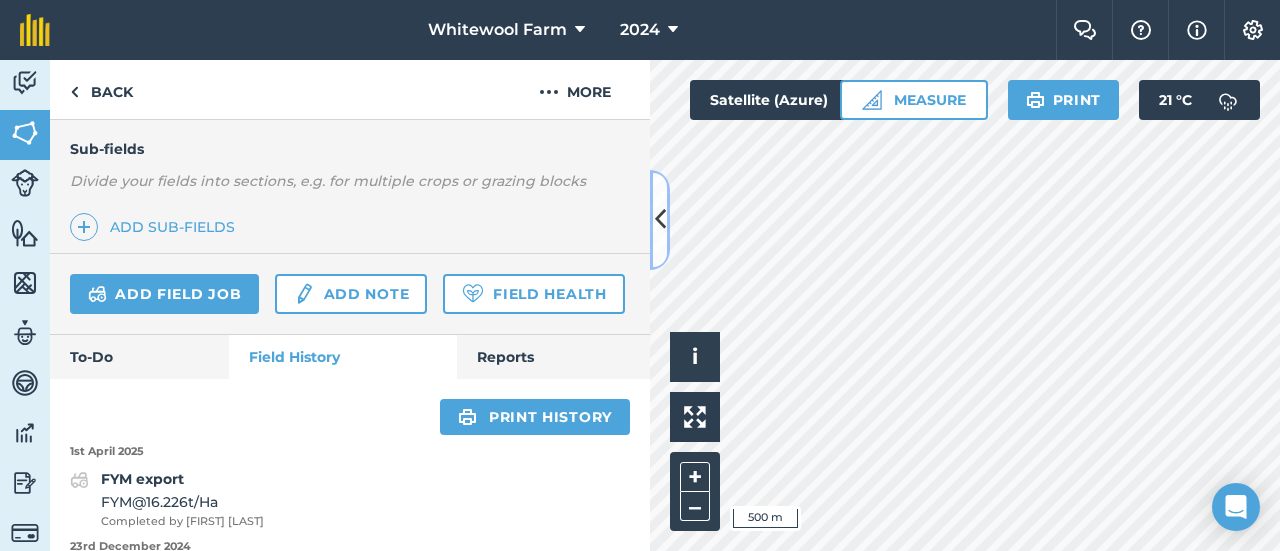 click at bounding box center [660, 219] 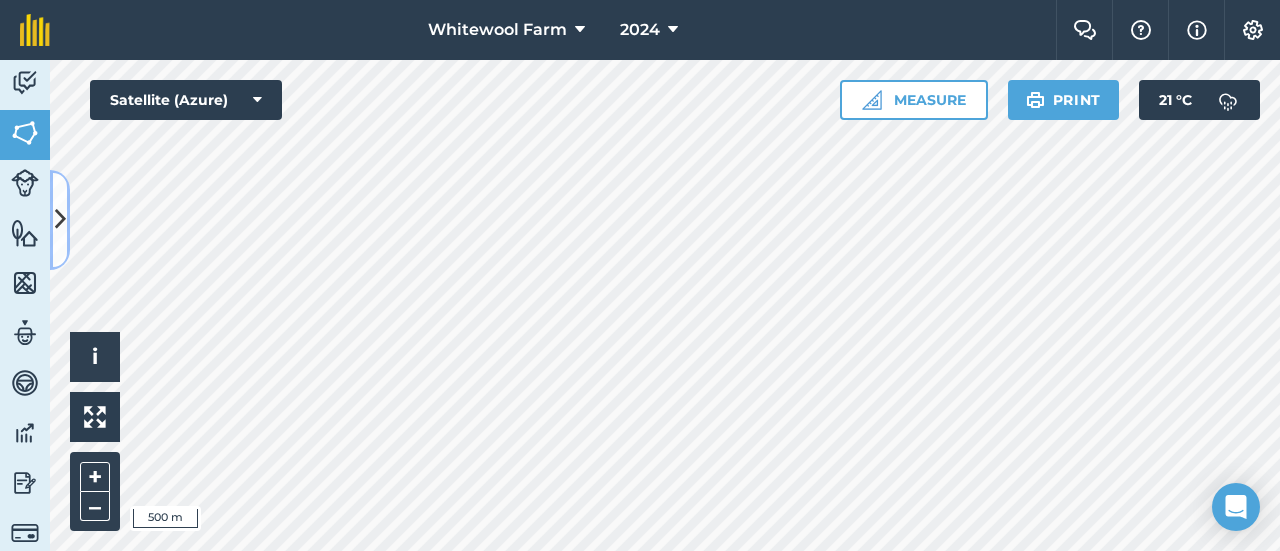 click at bounding box center [60, 219] 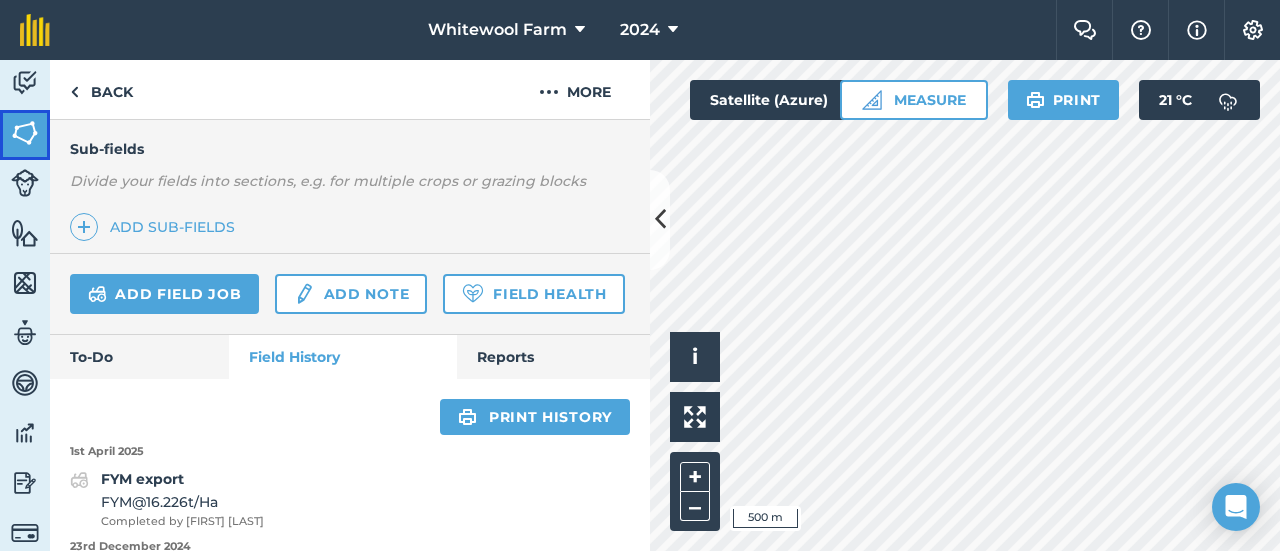 click on "Fields" at bounding box center (25, 135) 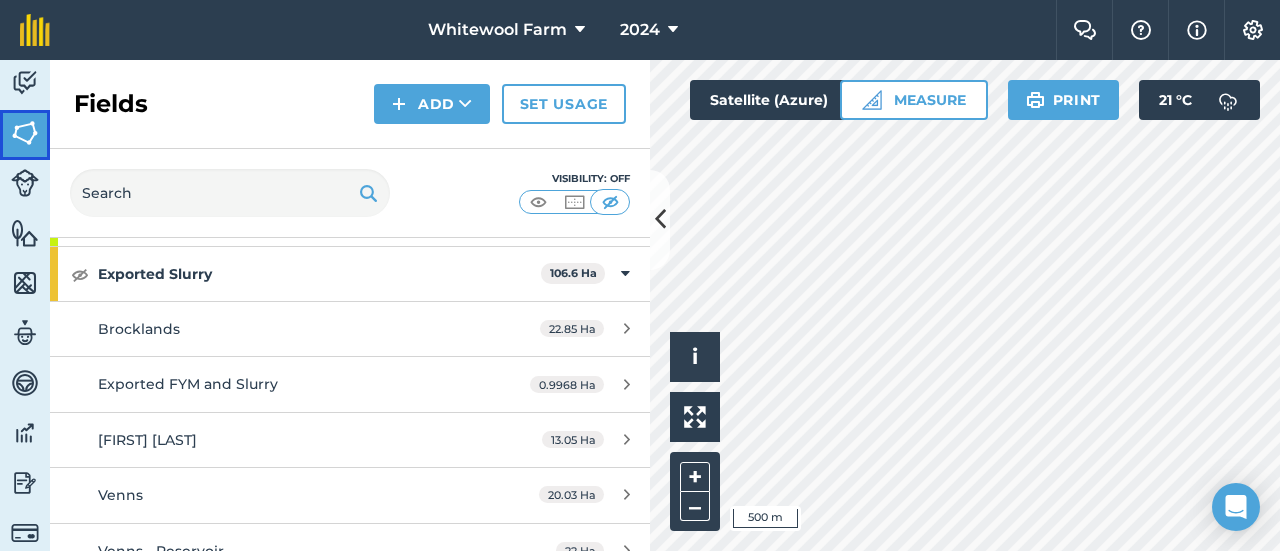 scroll, scrollTop: 200, scrollLeft: 0, axis: vertical 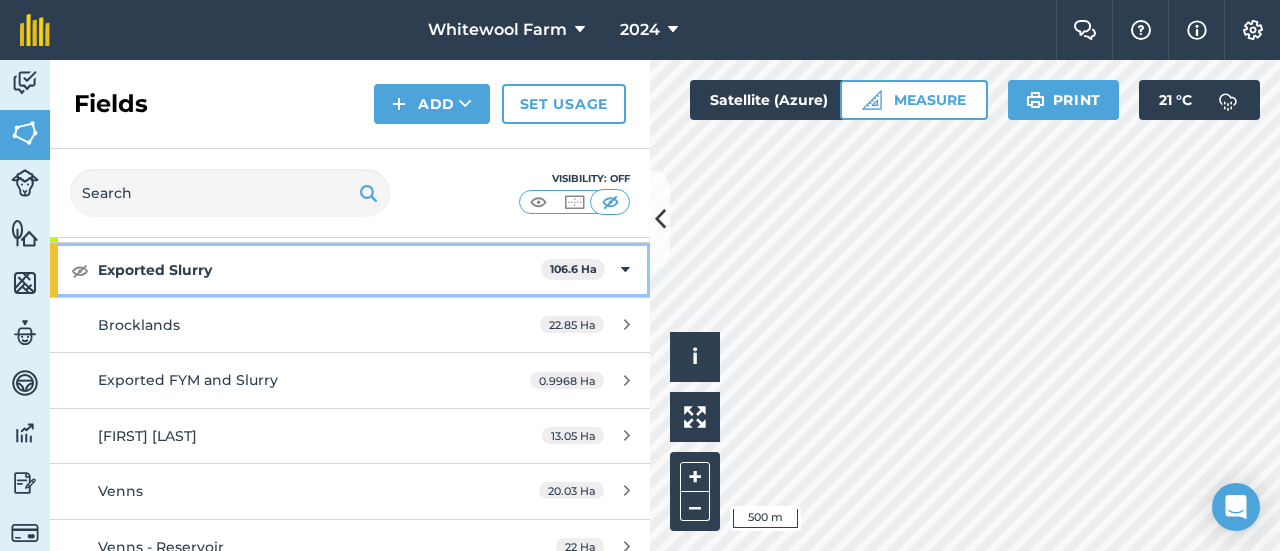 click on "Exported Slurry 106.6   Ha" at bounding box center [350, 270] 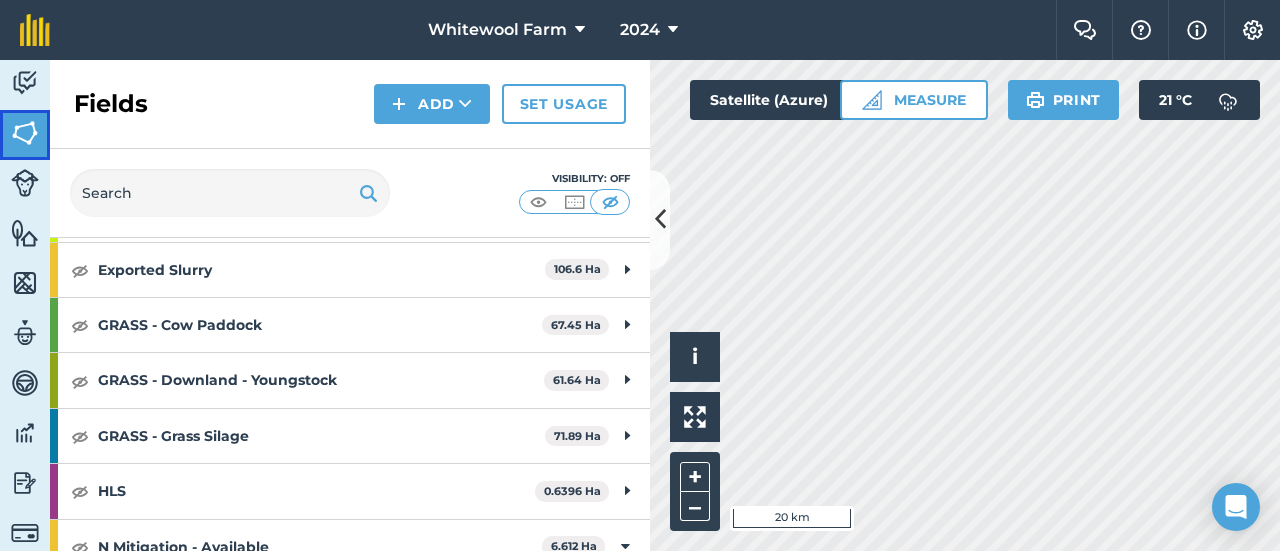 click at bounding box center [25, 133] 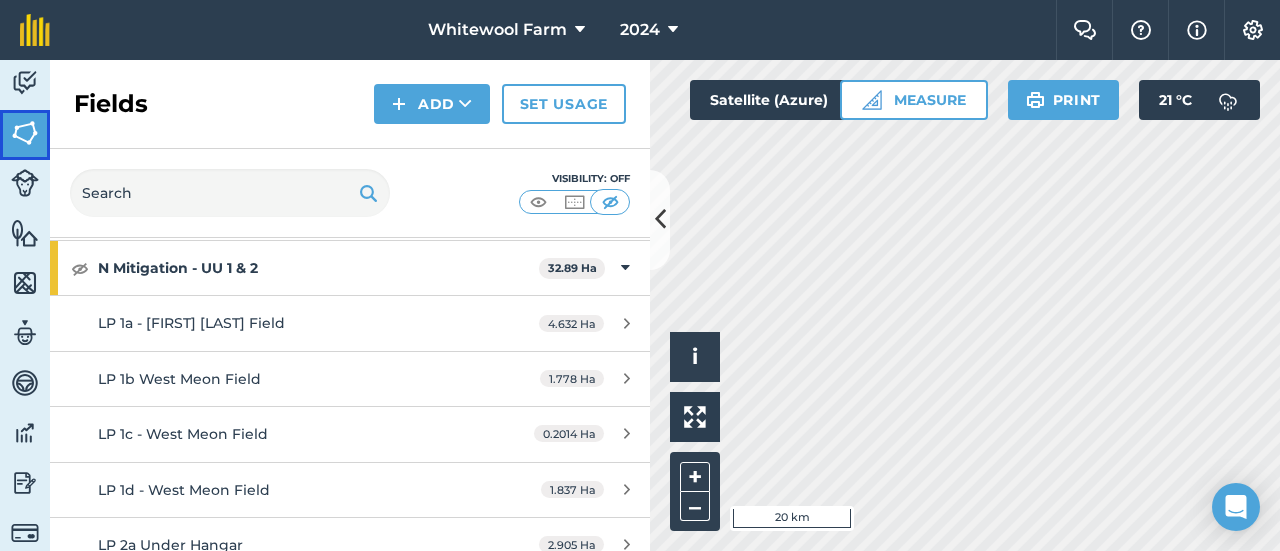 scroll, scrollTop: 600, scrollLeft: 0, axis: vertical 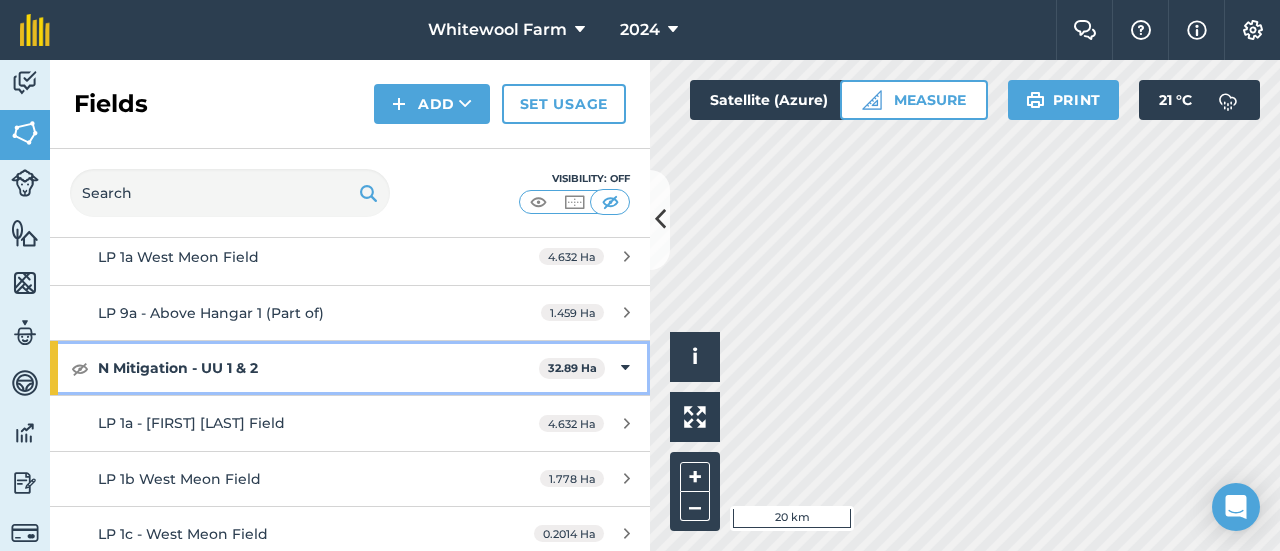 click at bounding box center [625, 368] 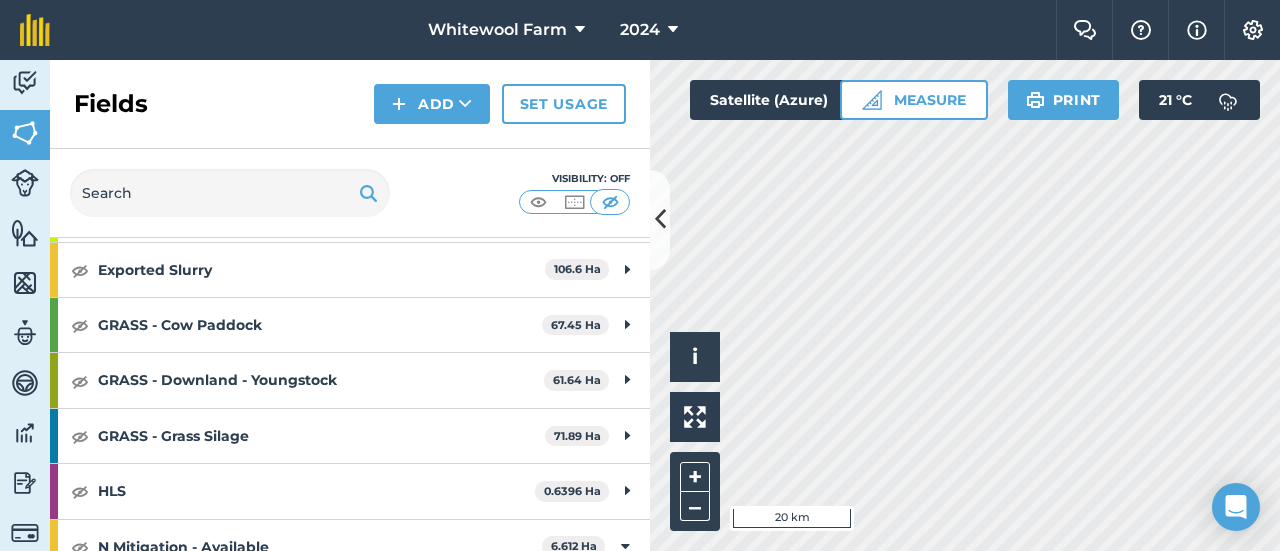 scroll, scrollTop: 0, scrollLeft: 0, axis: both 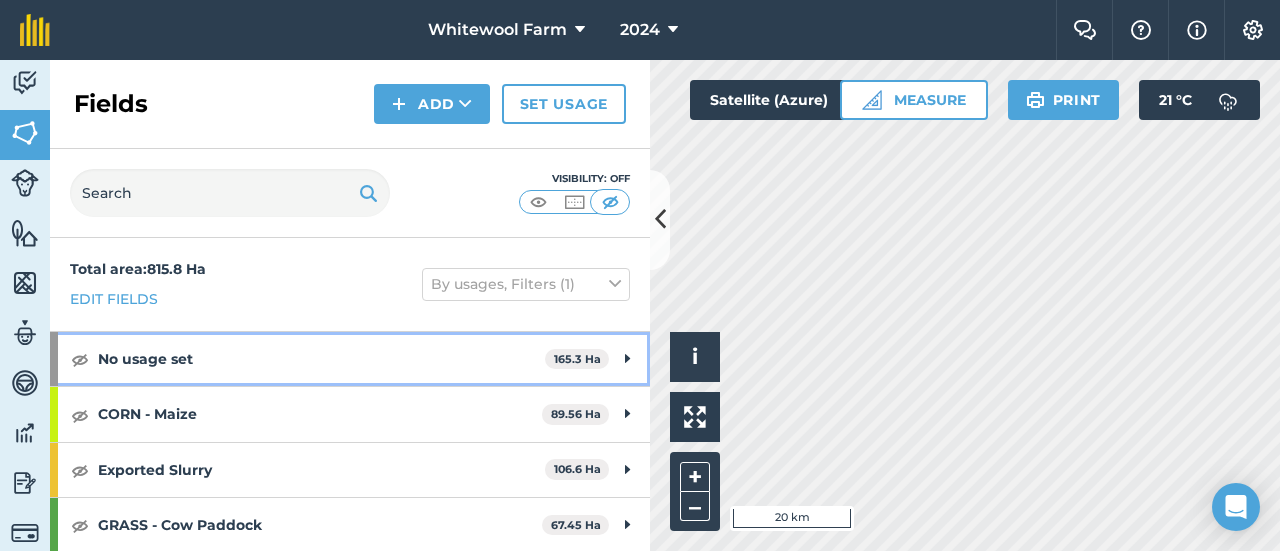 click on "165.3   Ha" at bounding box center (577, 359) 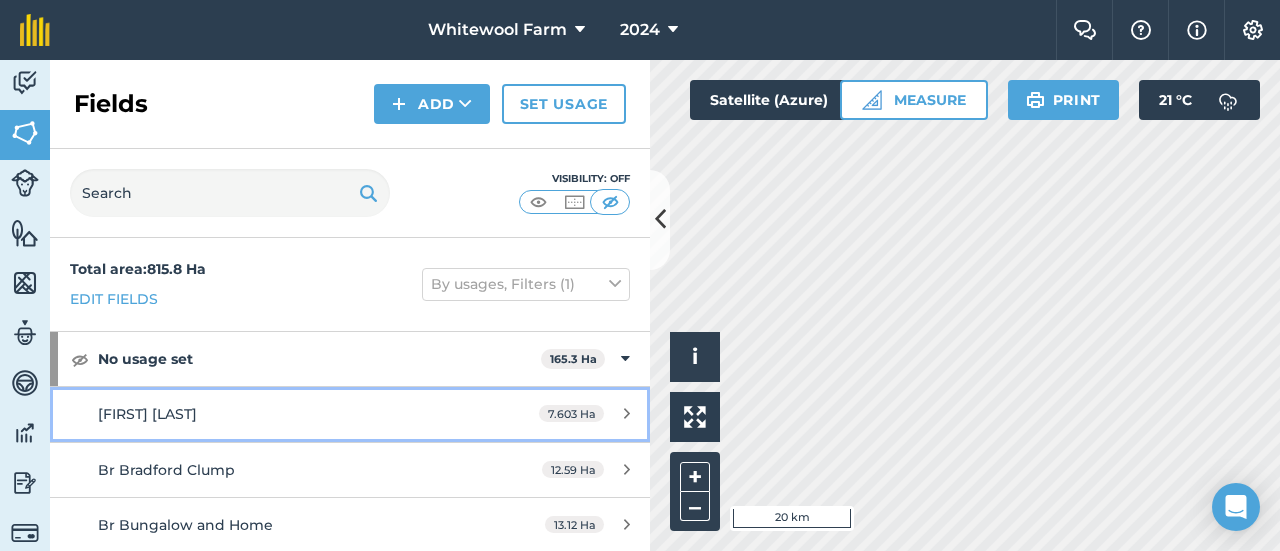 click on "7.603   Ha" at bounding box center [571, 413] 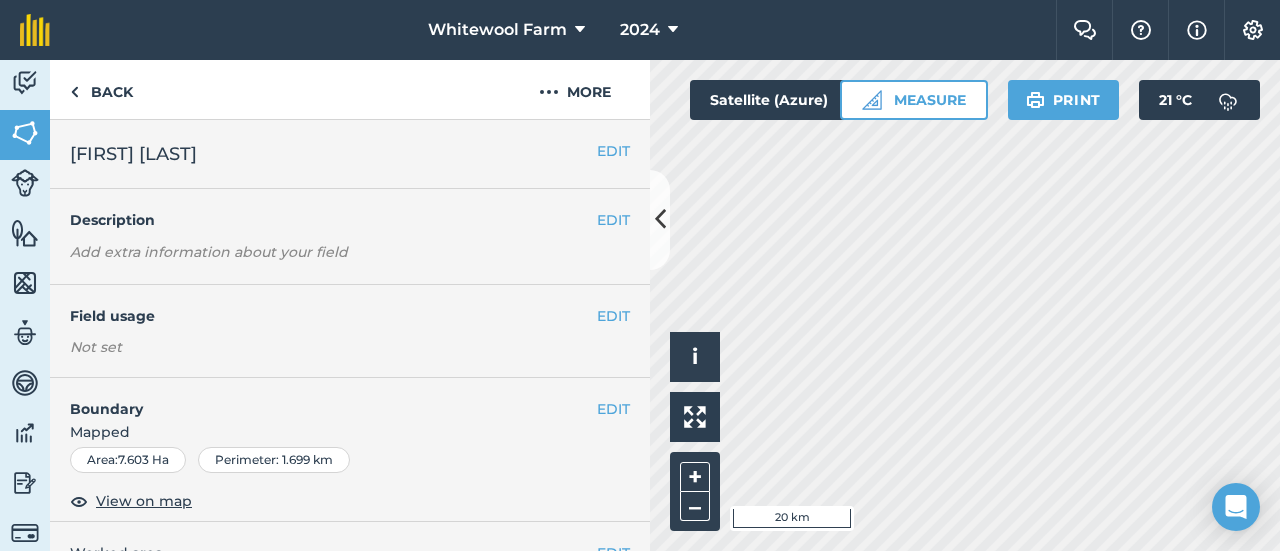 scroll, scrollTop: 100, scrollLeft: 0, axis: vertical 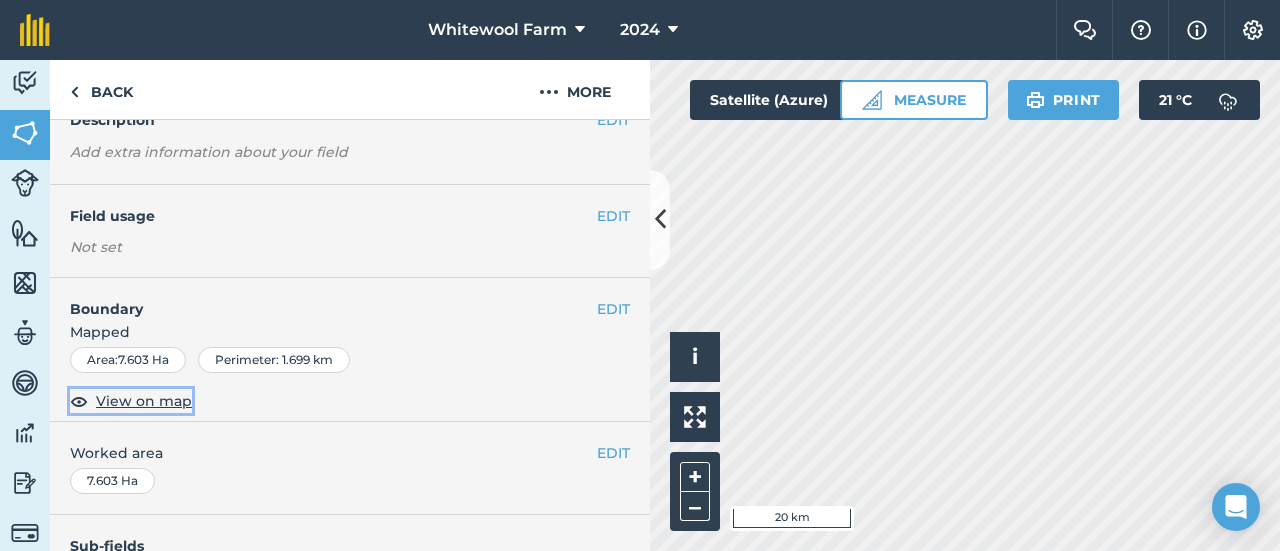 click on "View on map" at bounding box center (144, 401) 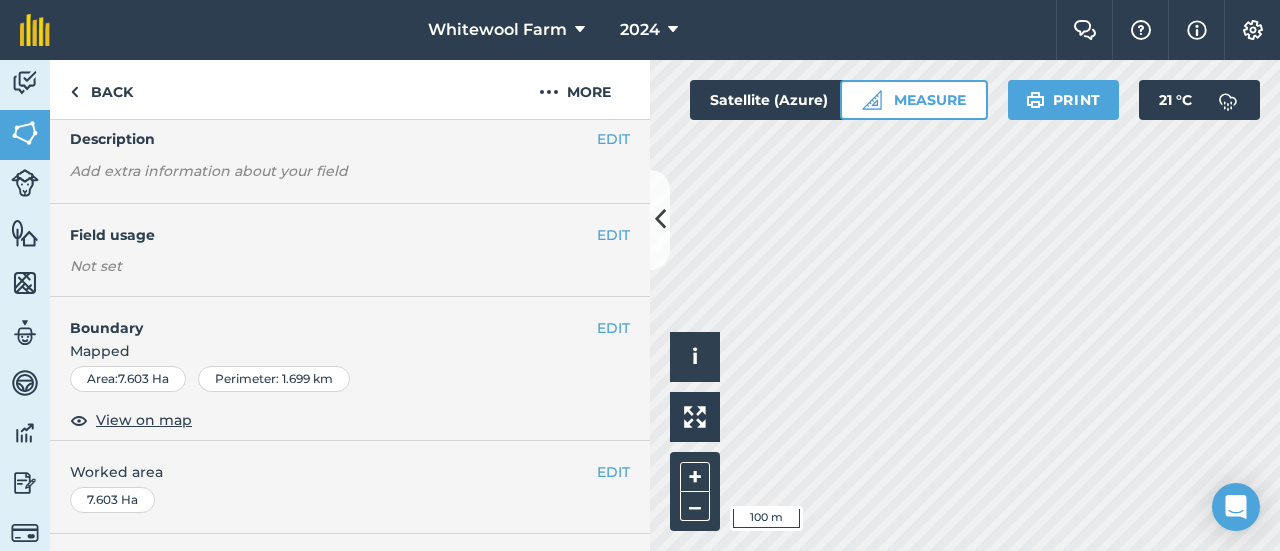 scroll, scrollTop: 0, scrollLeft: 0, axis: both 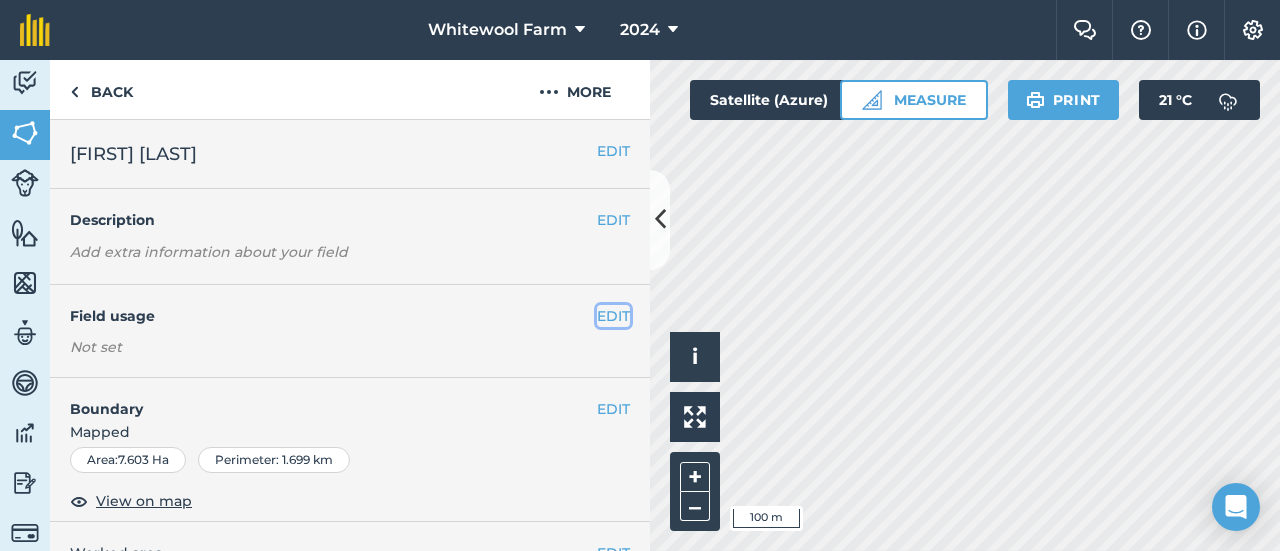 click on "EDIT" at bounding box center [613, 316] 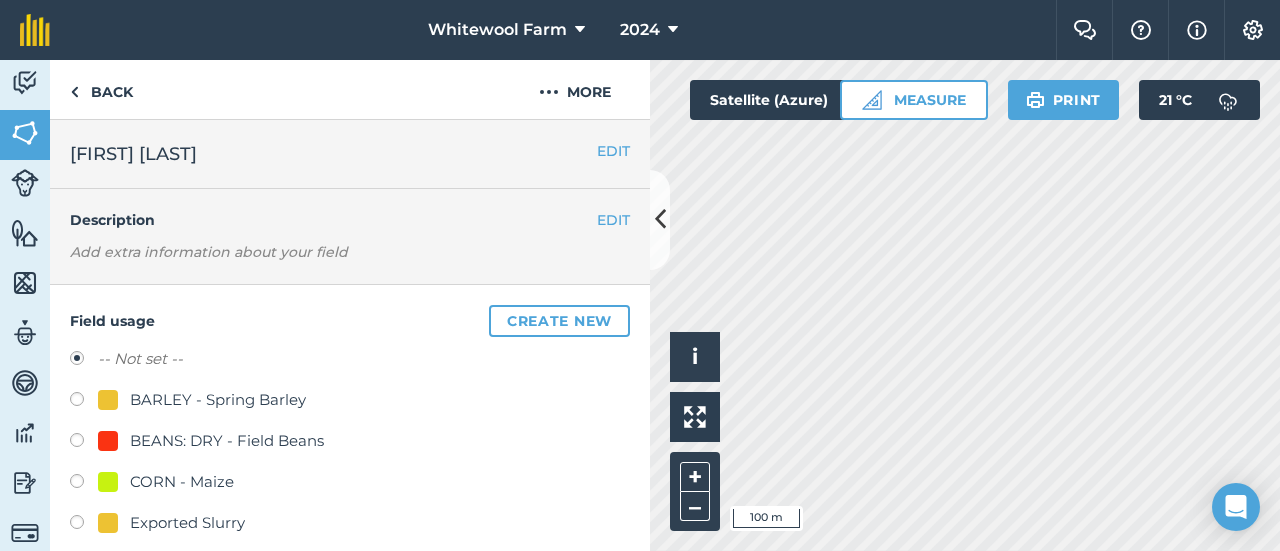 click at bounding box center [84, 484] 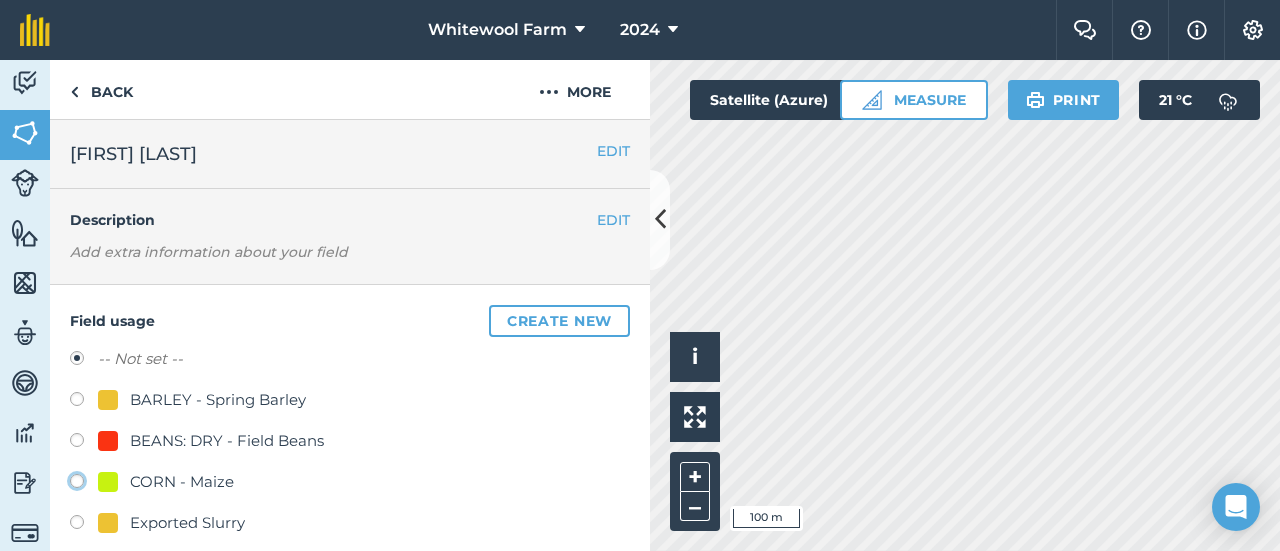 click on "CORN - Maize" at bounding box center [-9923, 480] 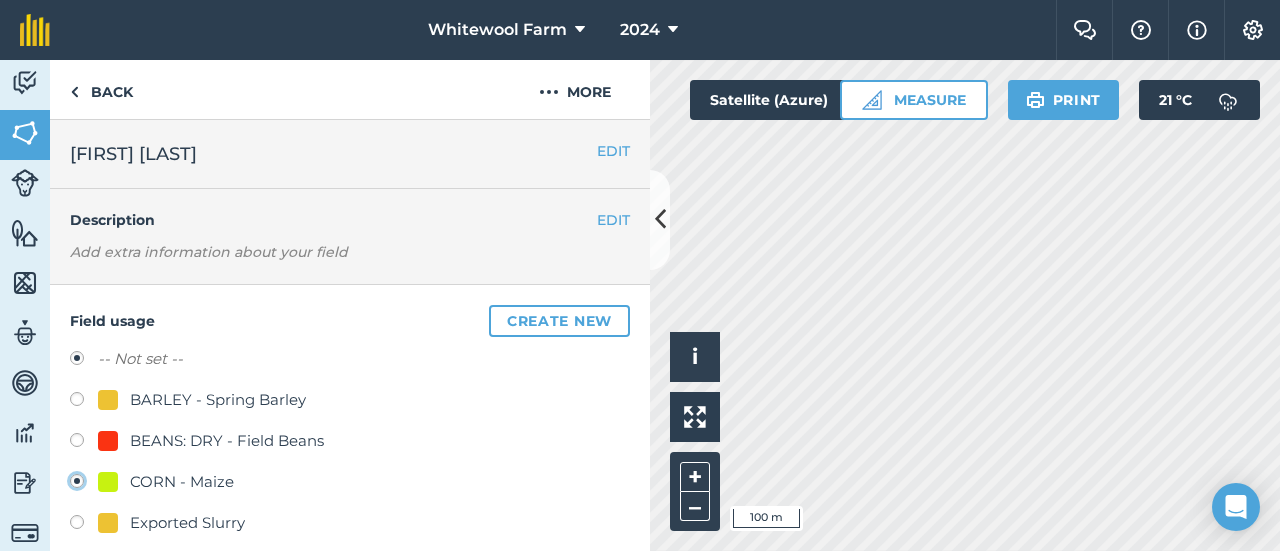 radio on "true" 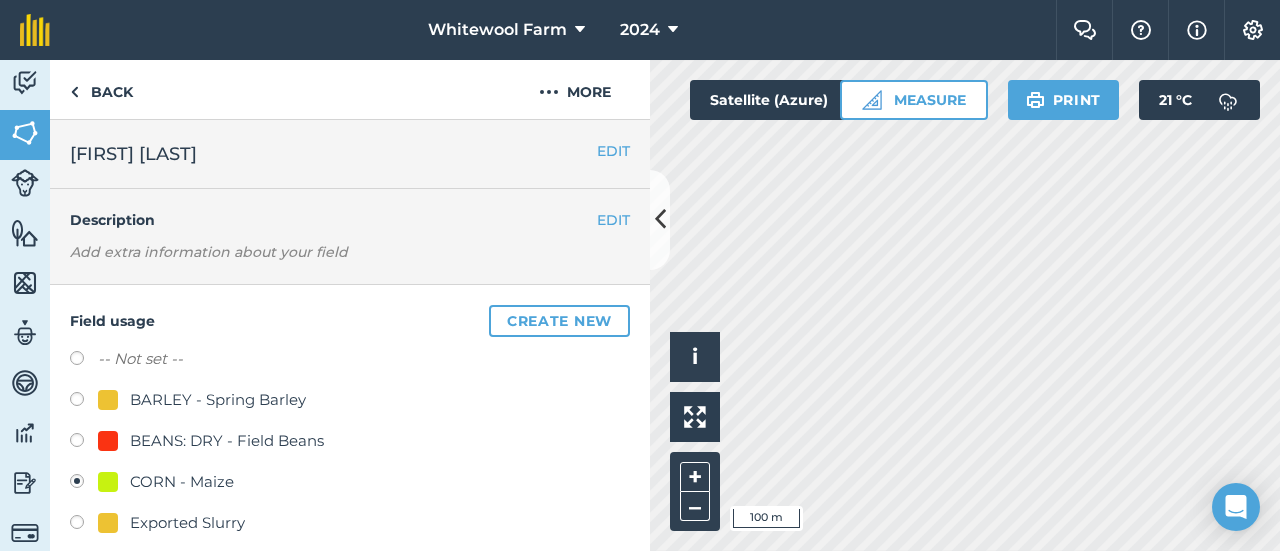 click at bounding box center (84, 484) 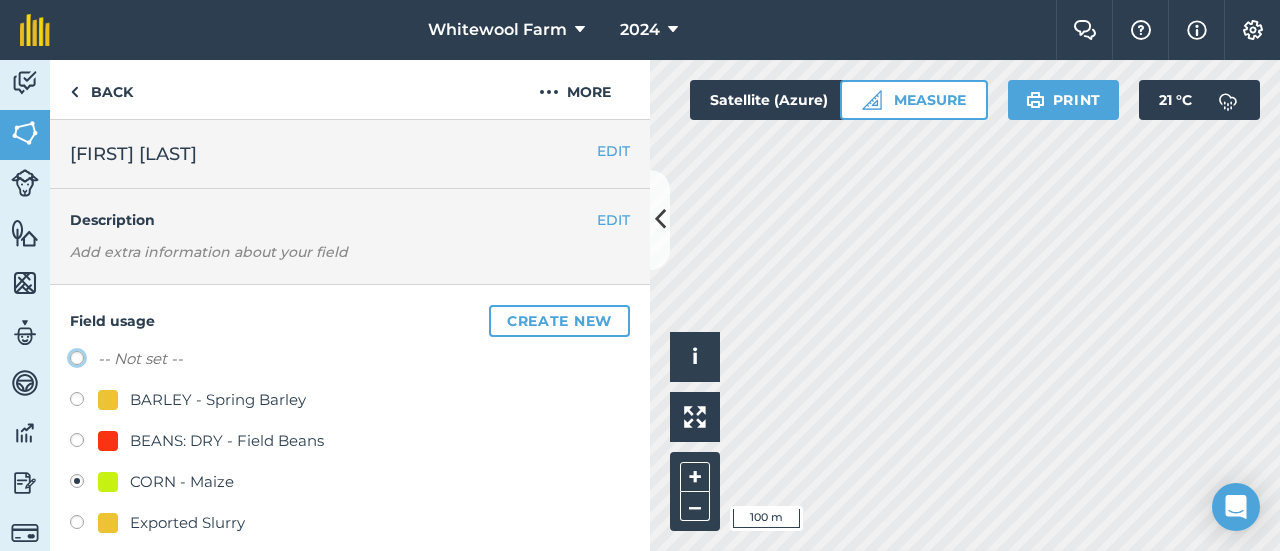 radio on "true" 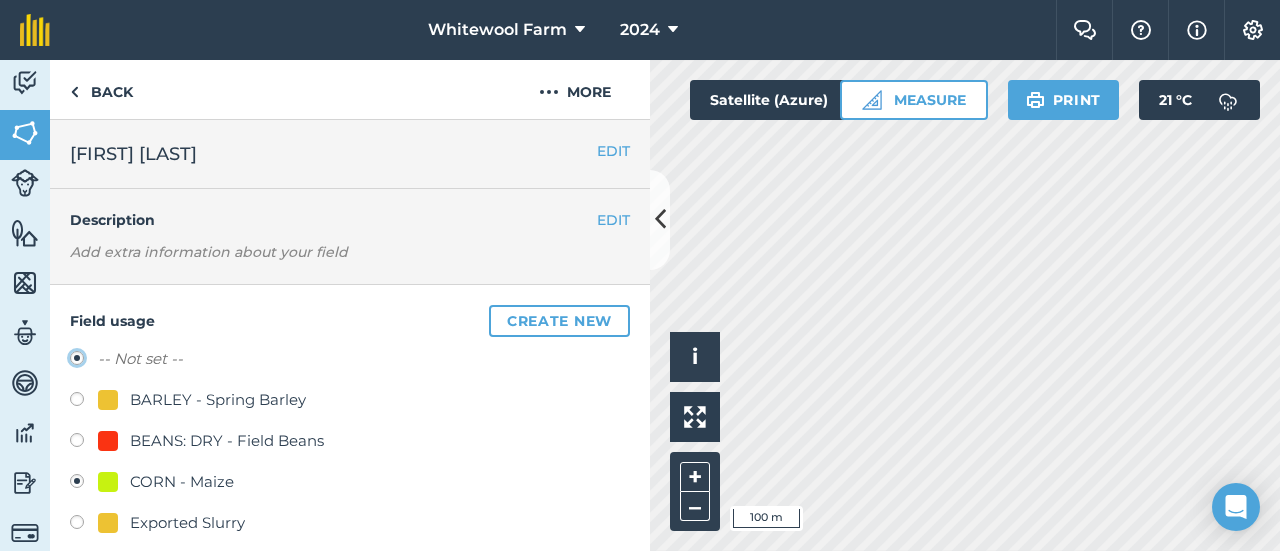 radio on "false" 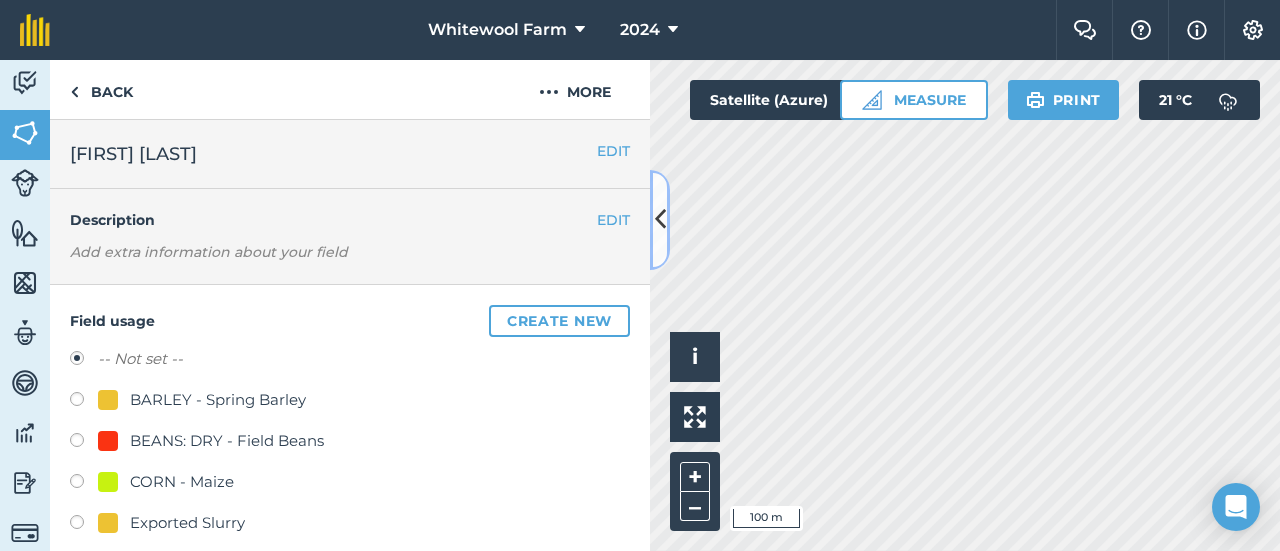 click at bounding box center (660, 220) 